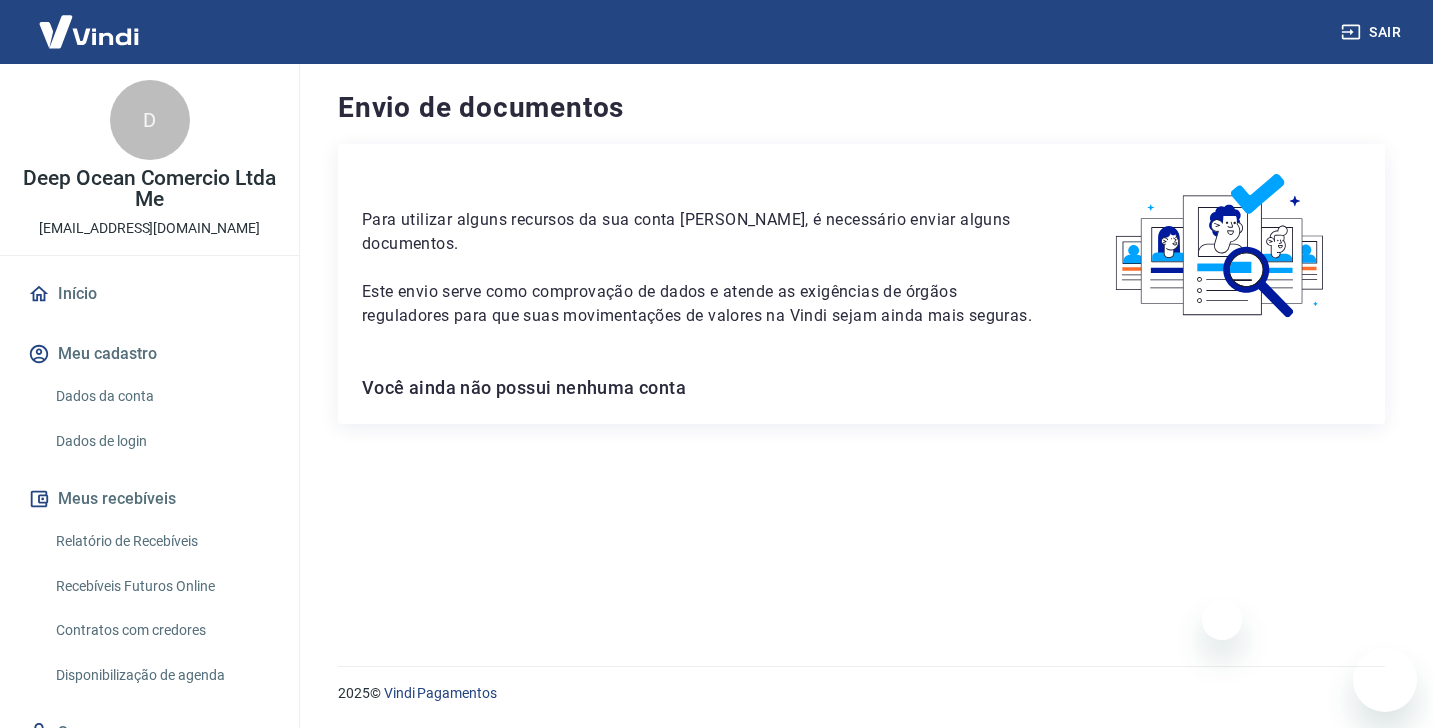 scroll, scrollTop: 0, scrollLeft: 0, axis: both 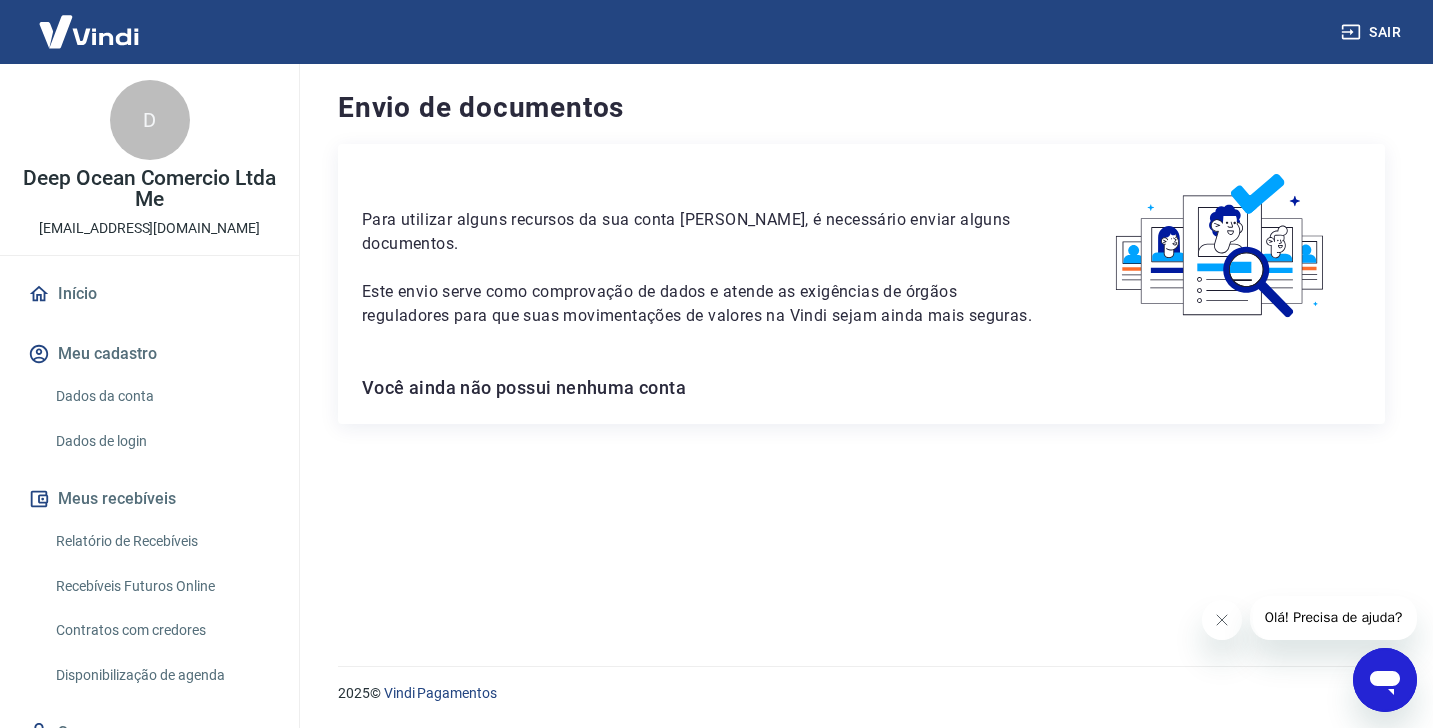 click at bounding box center (1385, 680) 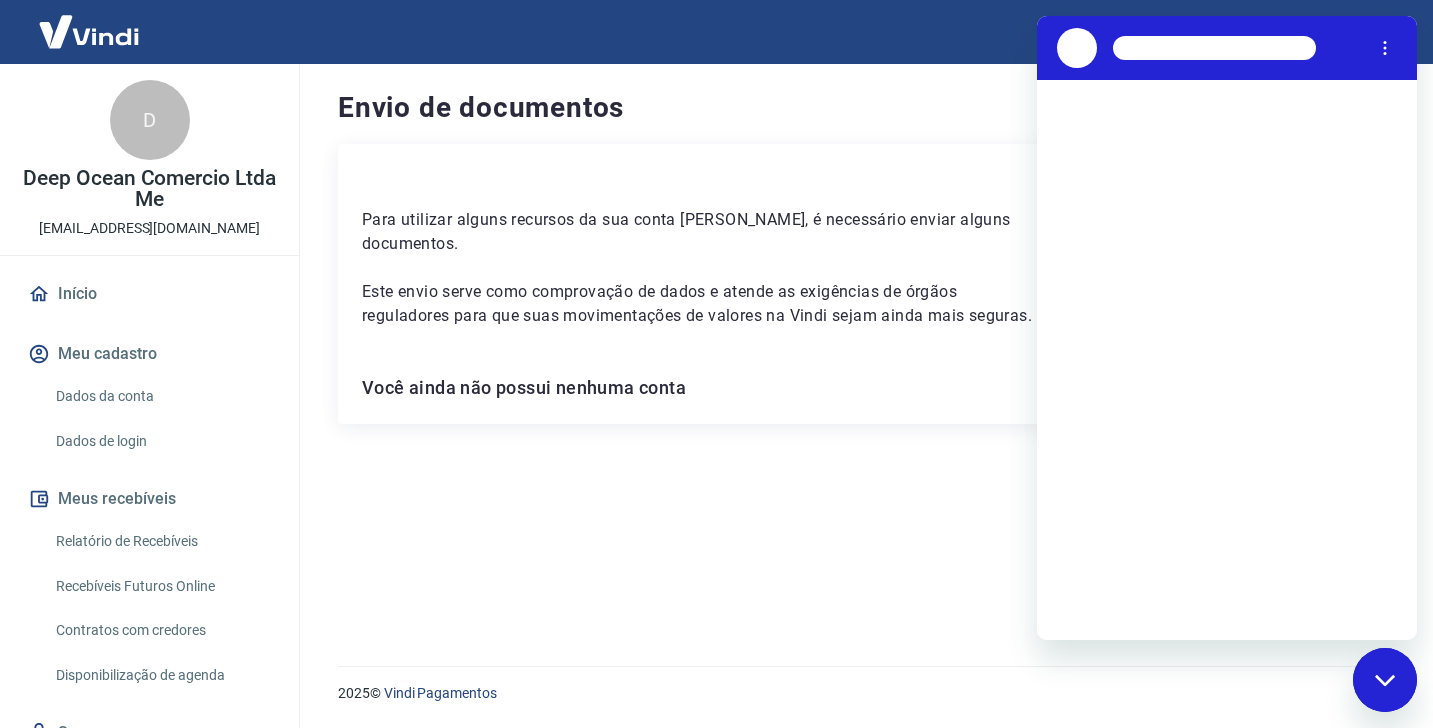 scroll, scrollTop: 0, scrollLeft: 0, axis: both 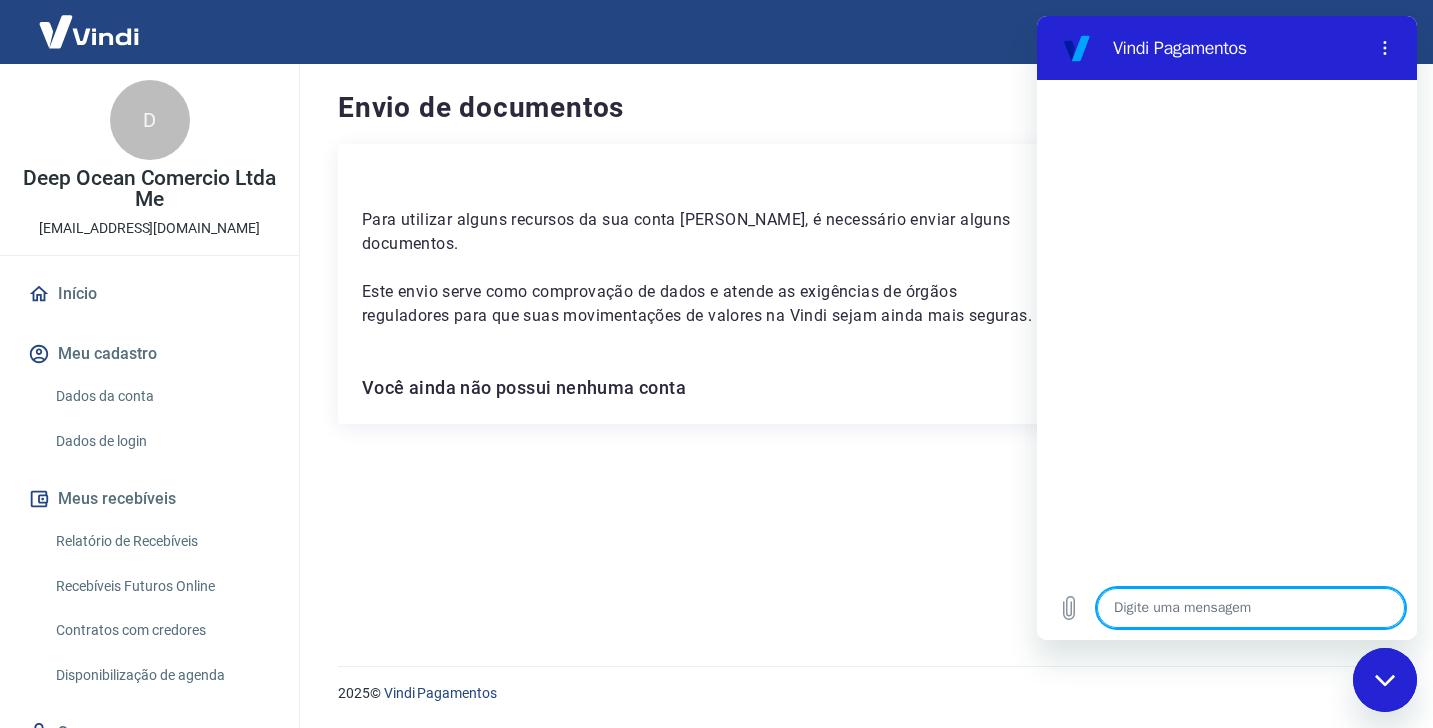 click at bounding box center [1251, 608] 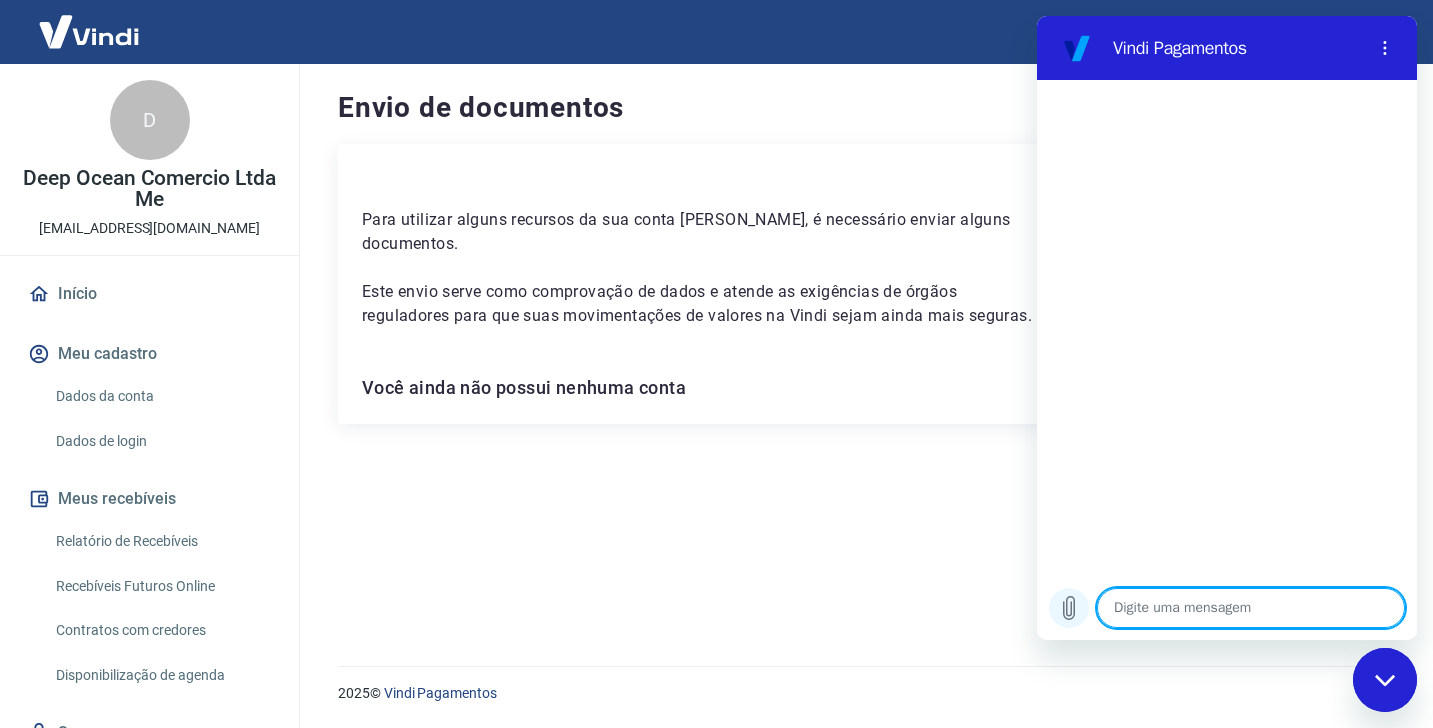 click at bounding box center (1069, 608) 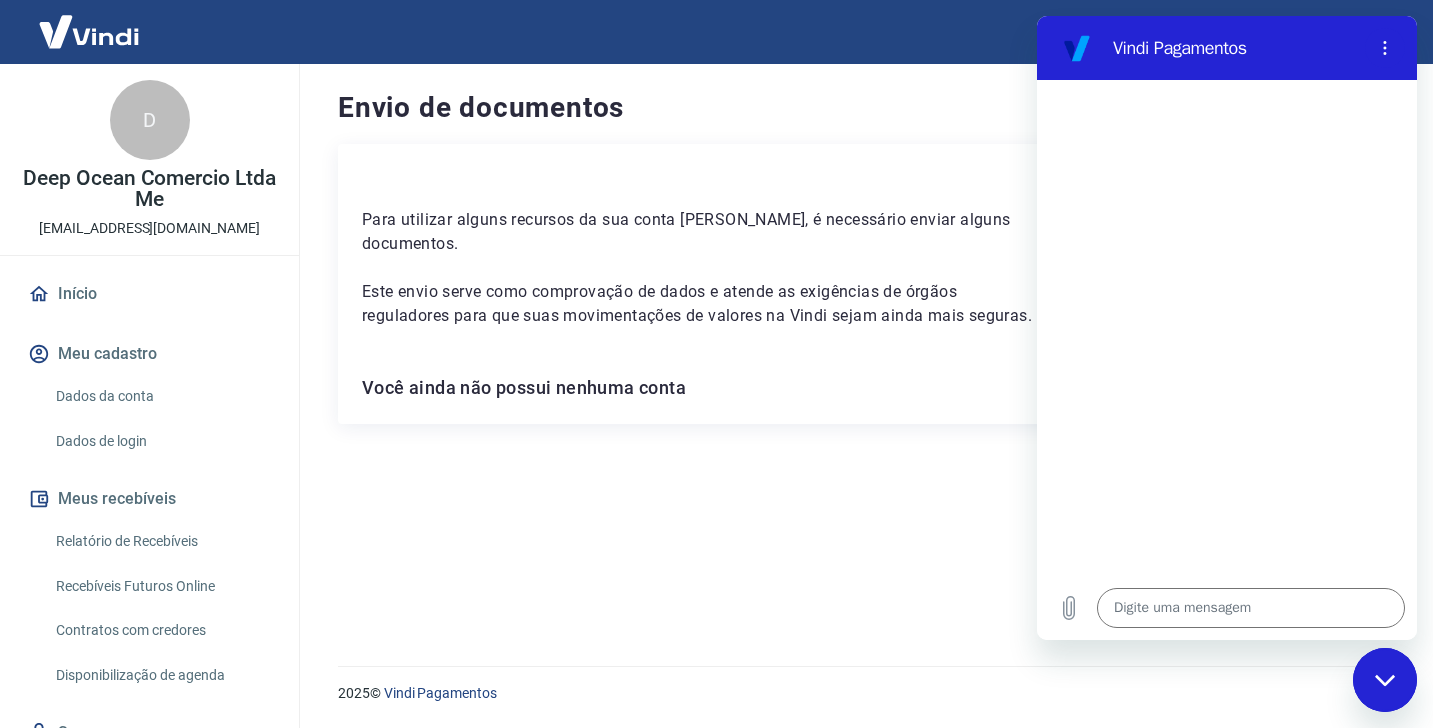 click at bounding box center (1251, 608) 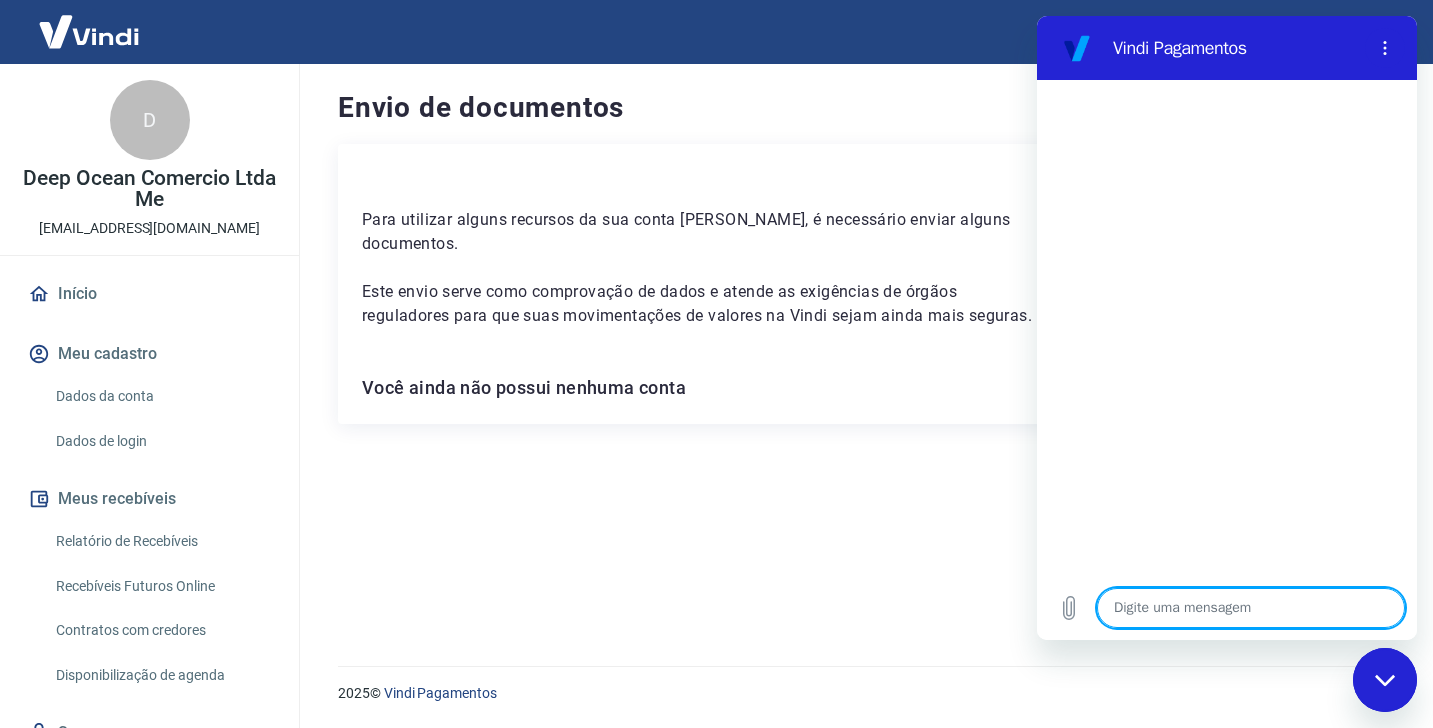 type on "c" 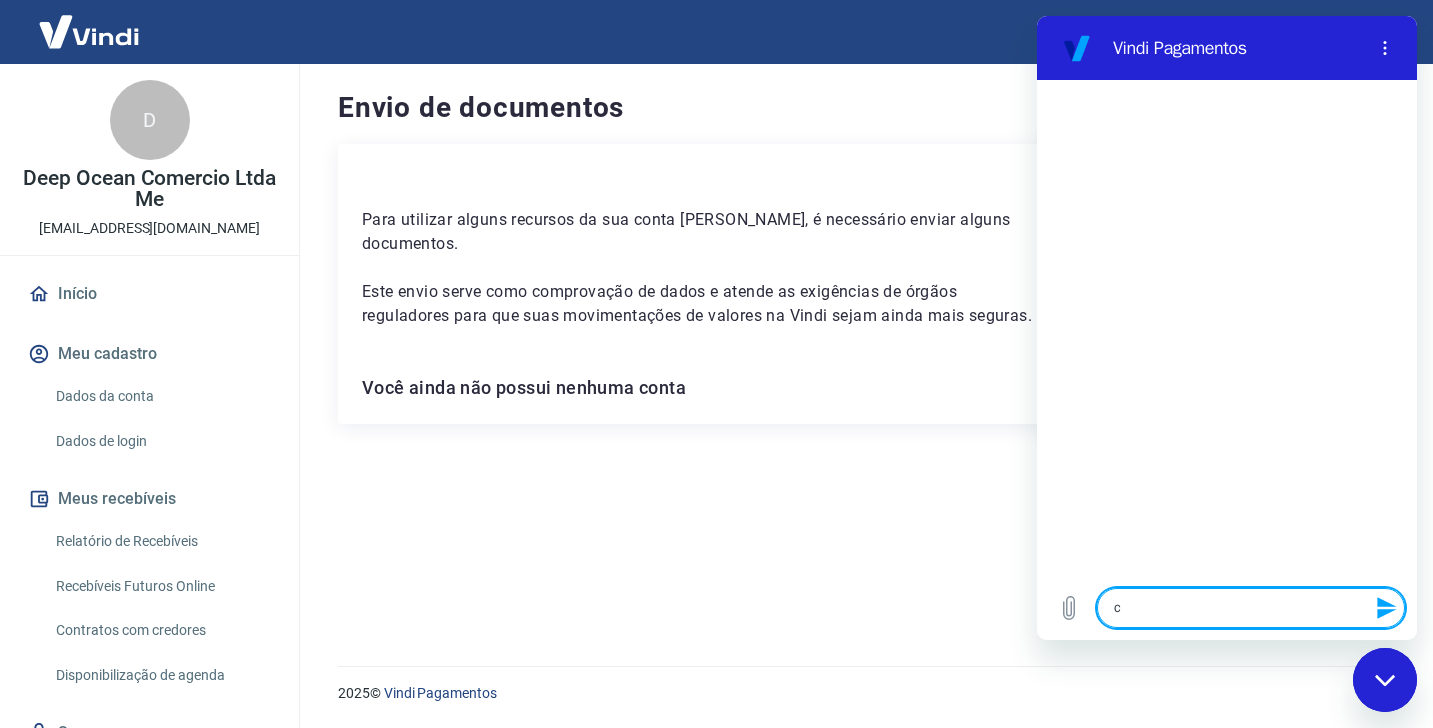 type on "co" 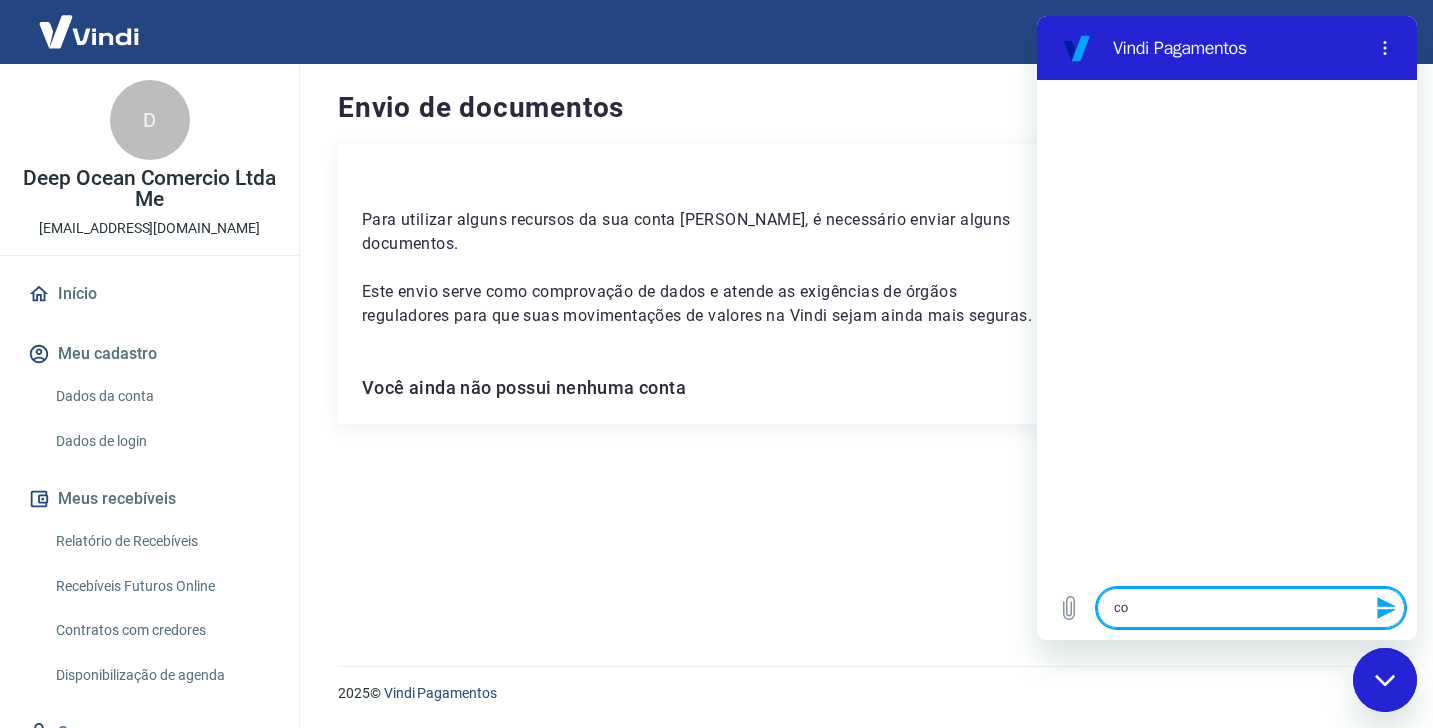 type on "com" 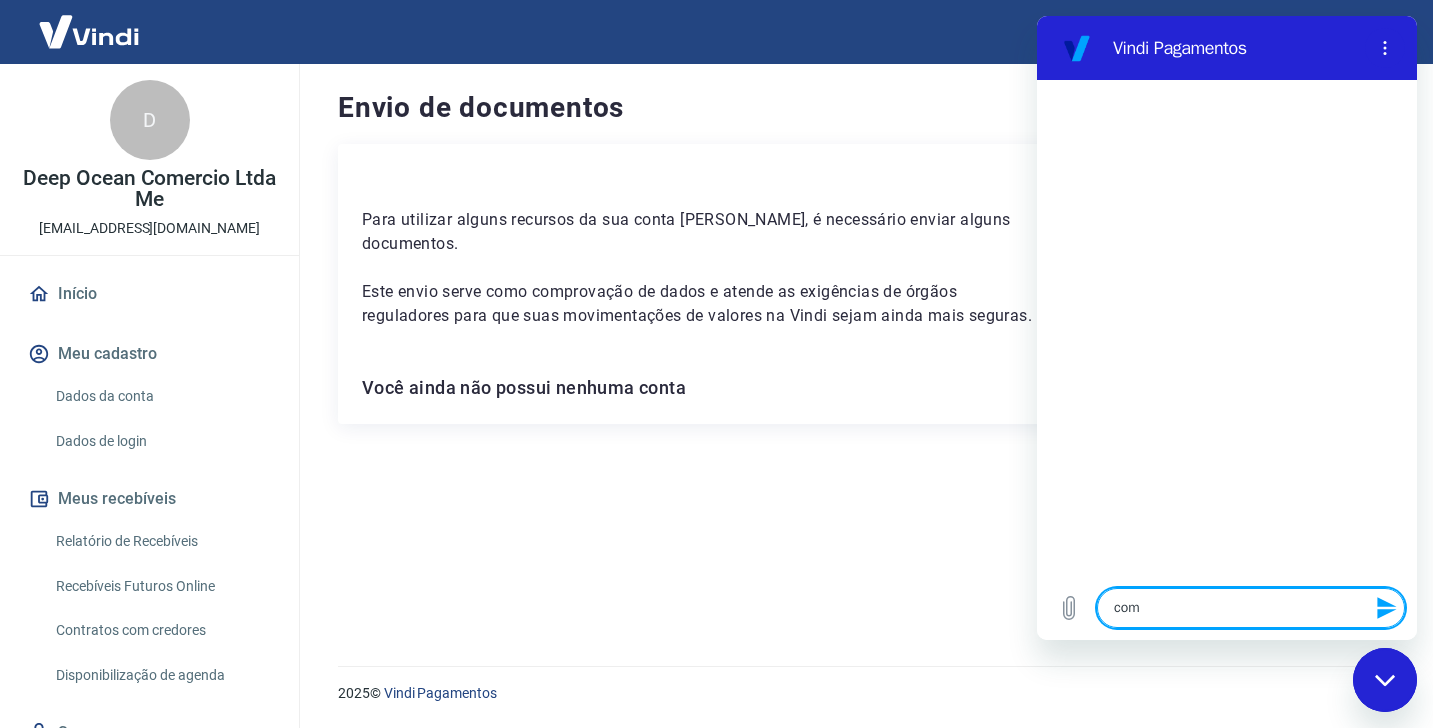 type on "como" 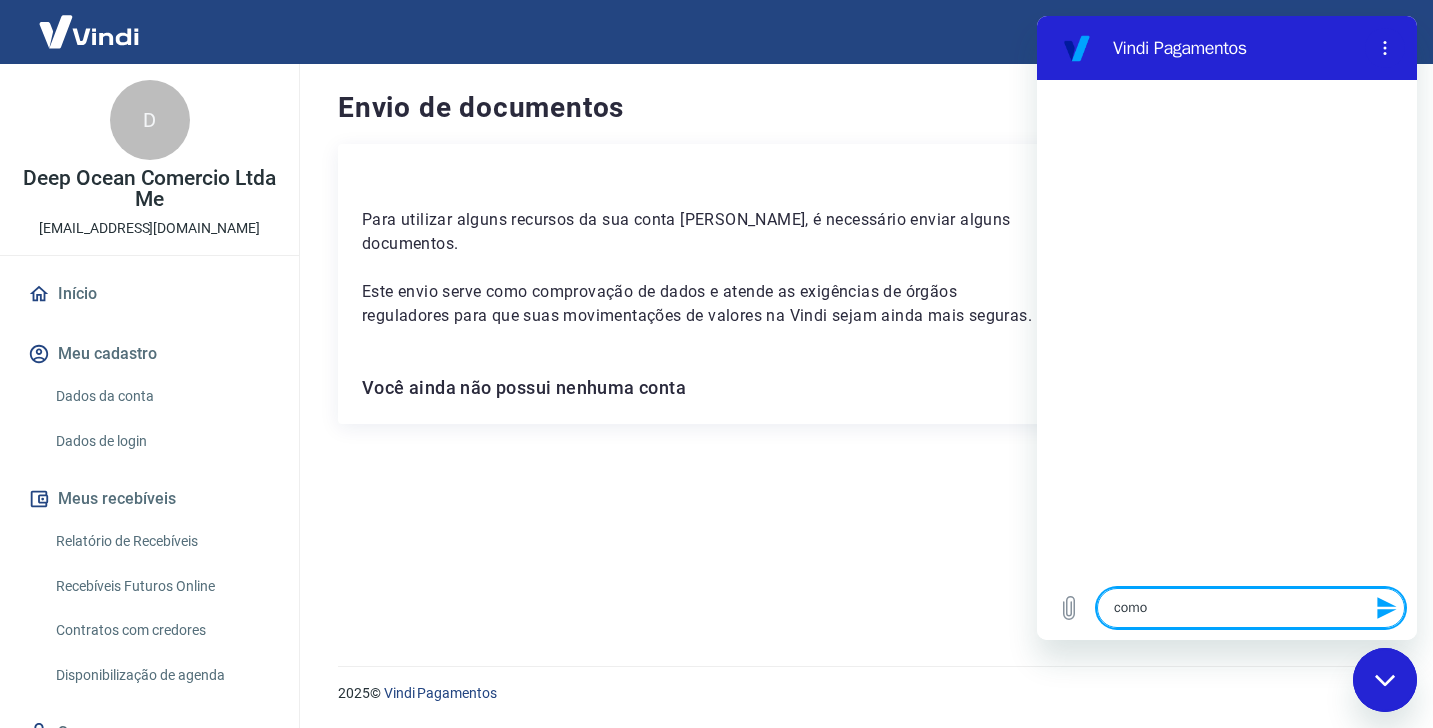 type on "como" 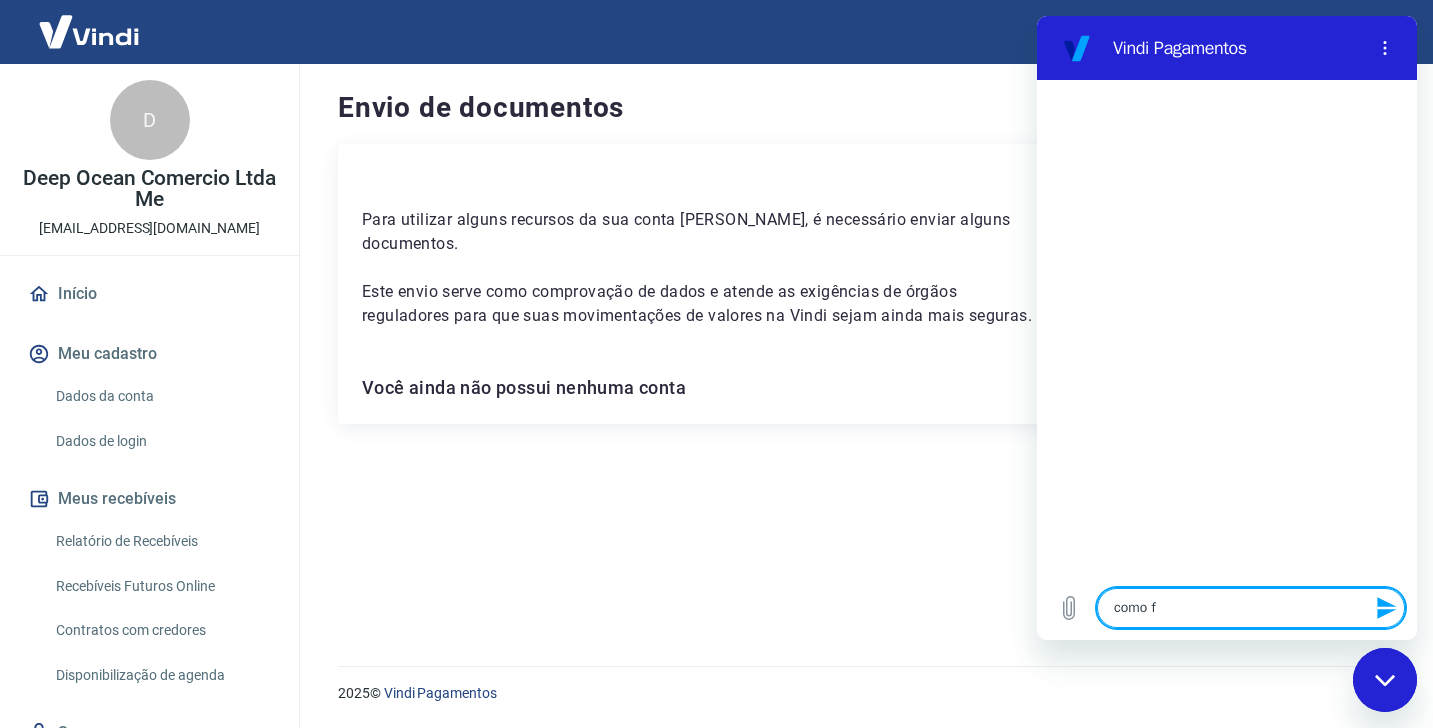 type on "como fa" 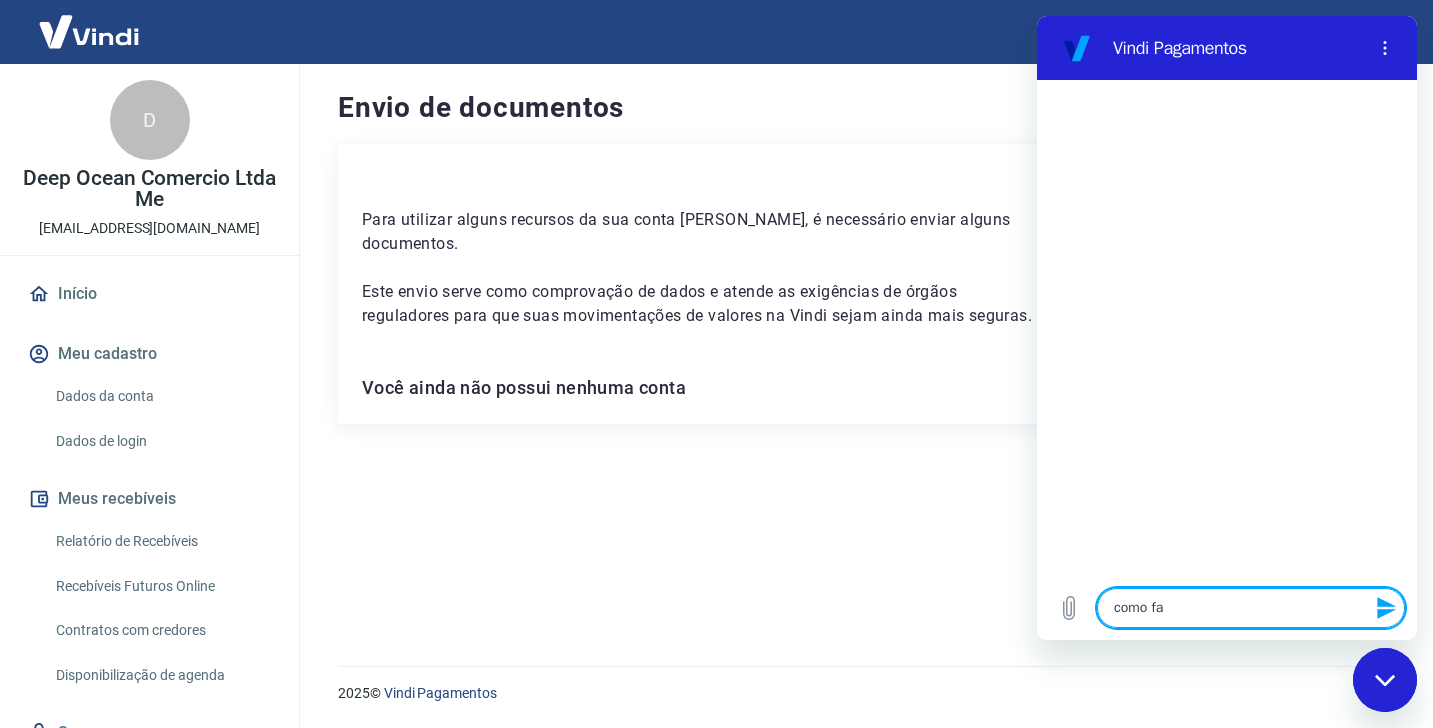 type on "como fac" 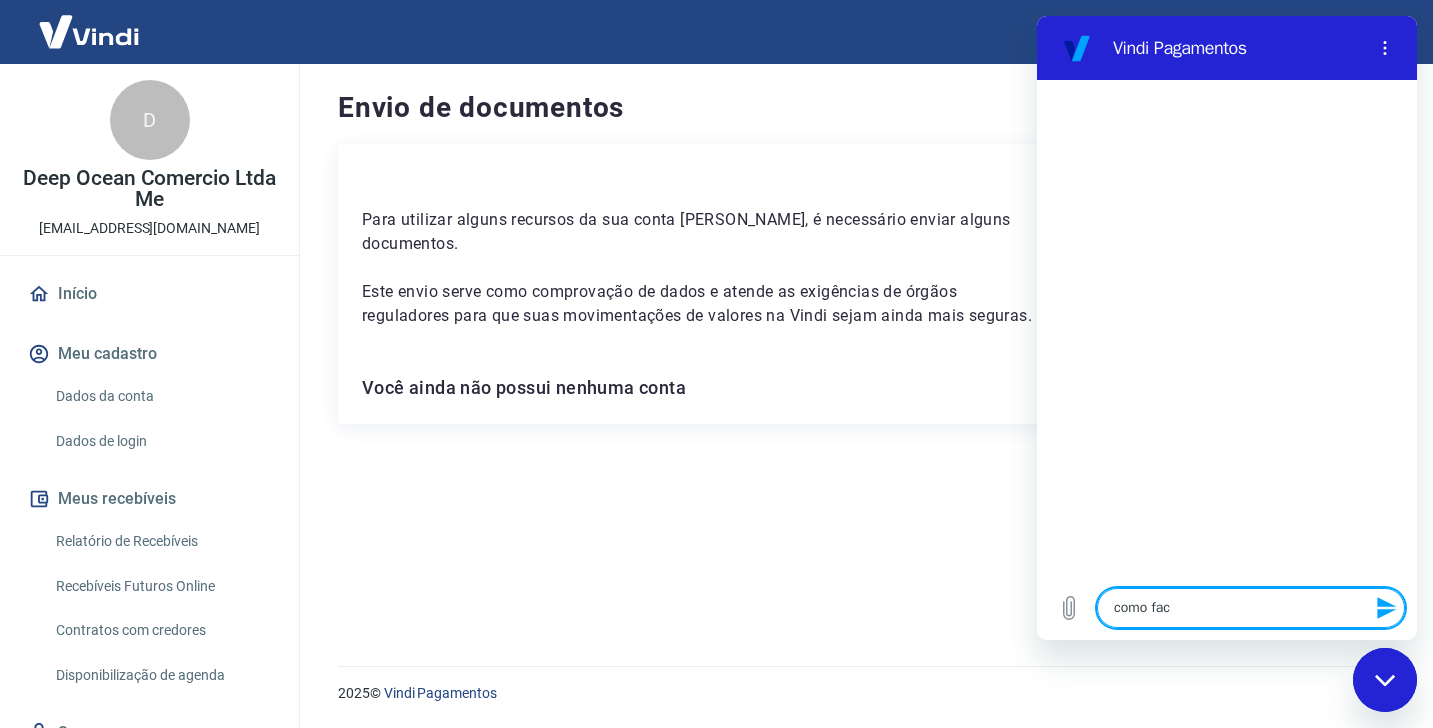 type on "como faco" 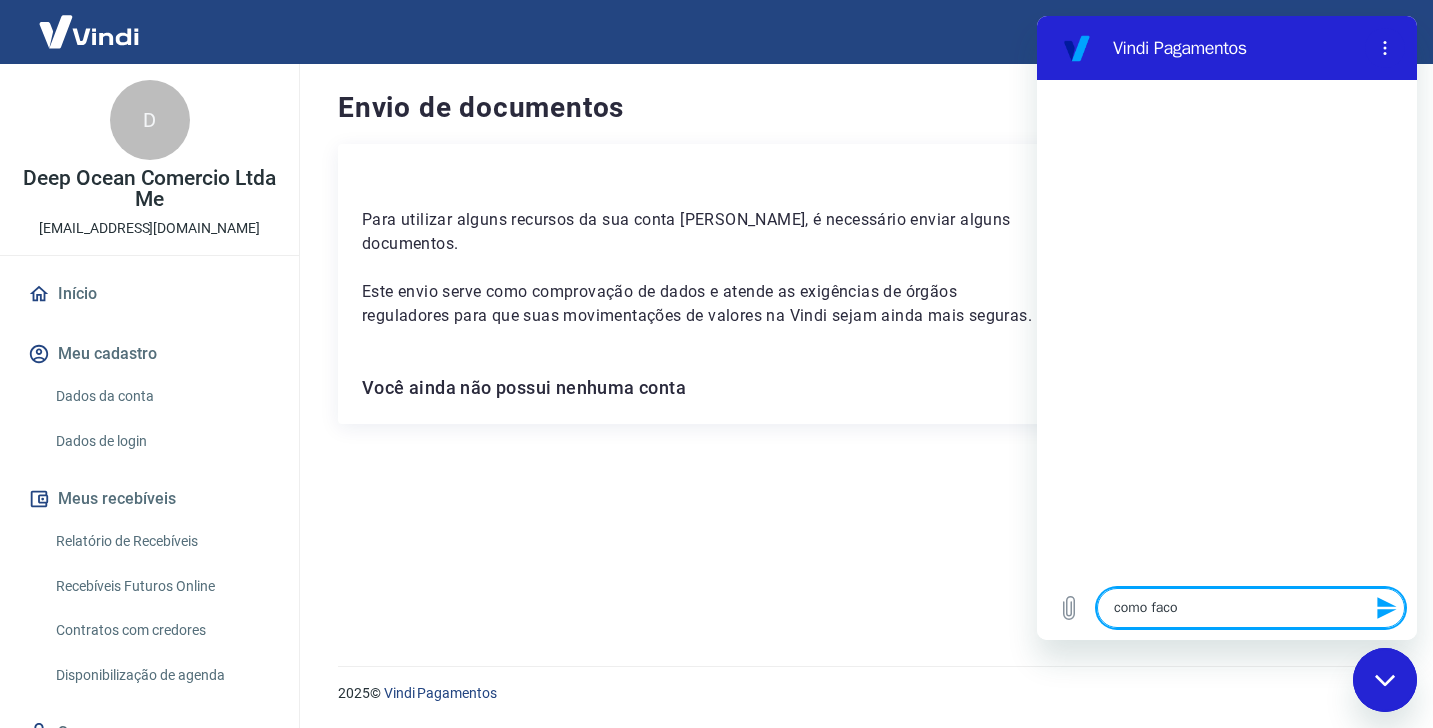 type on "como faco" 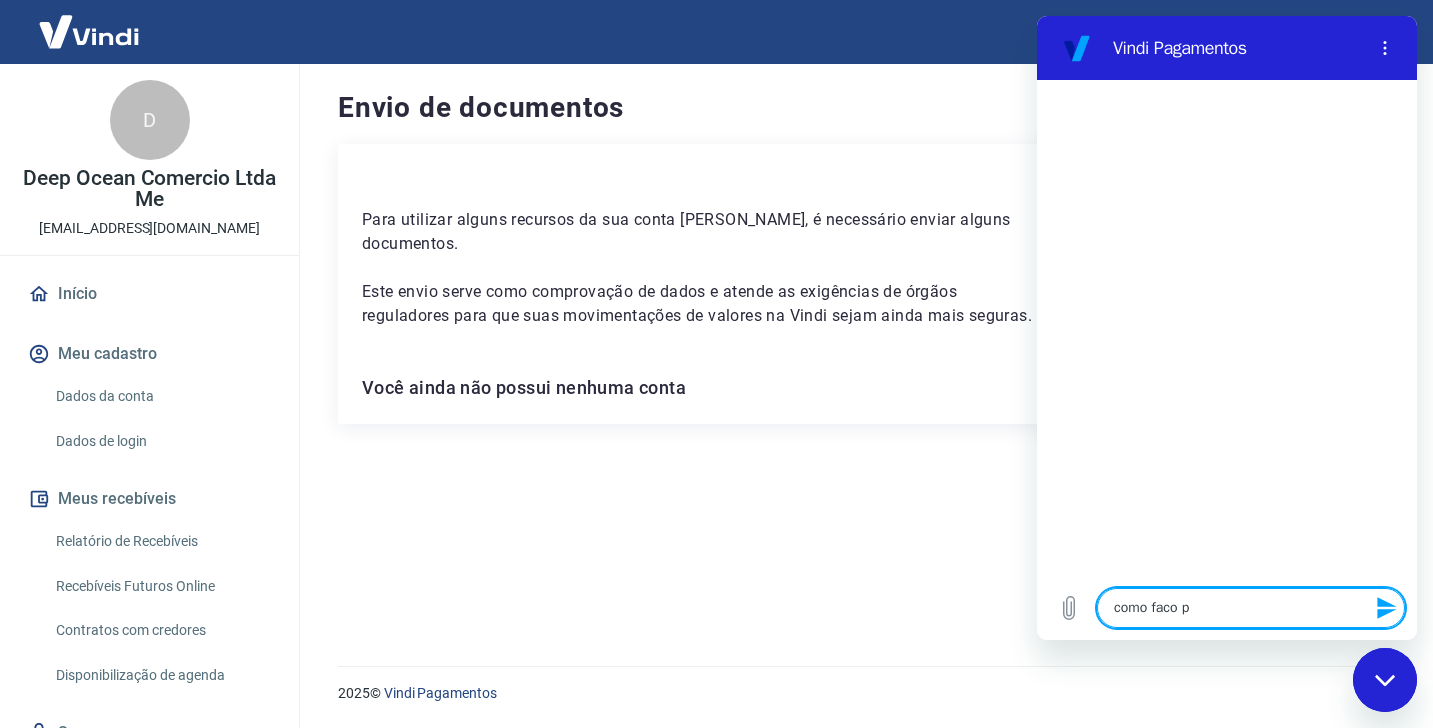 type on "como faco pa" 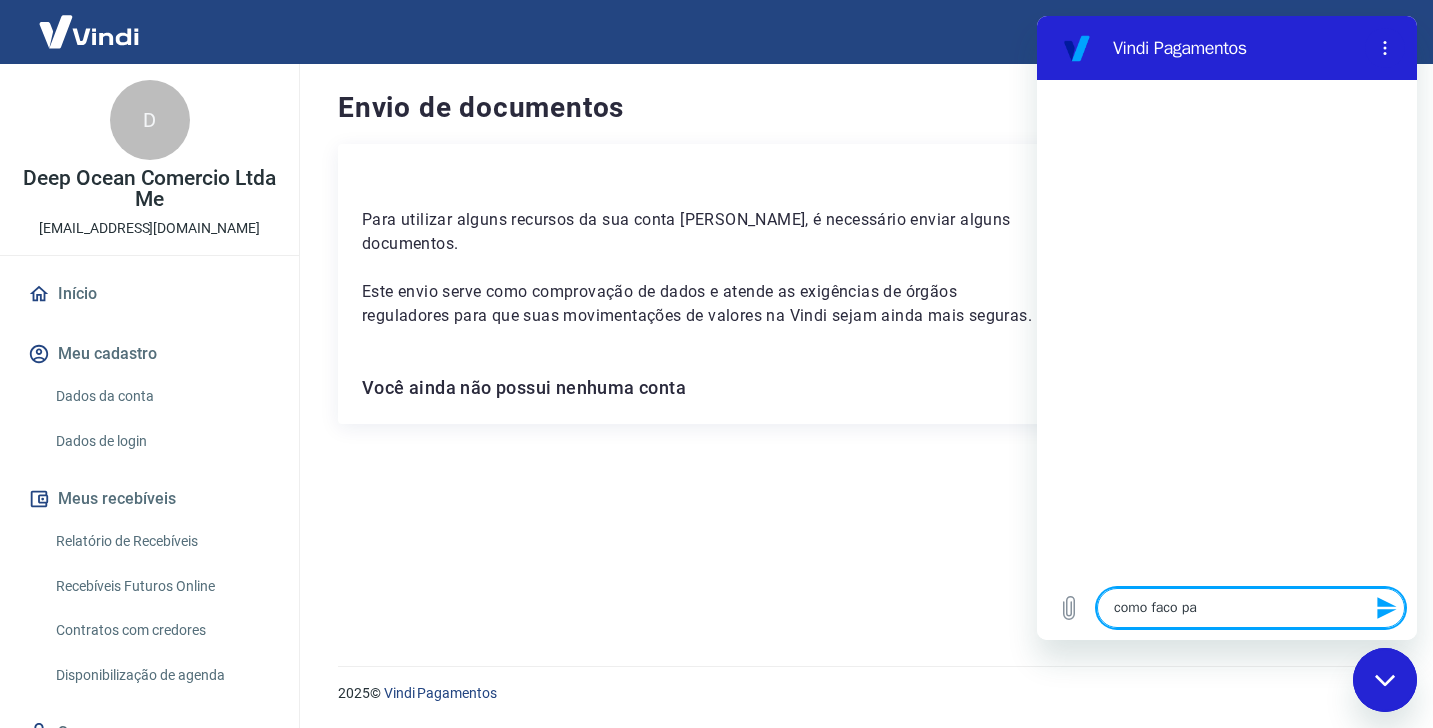 type on "como faco par" 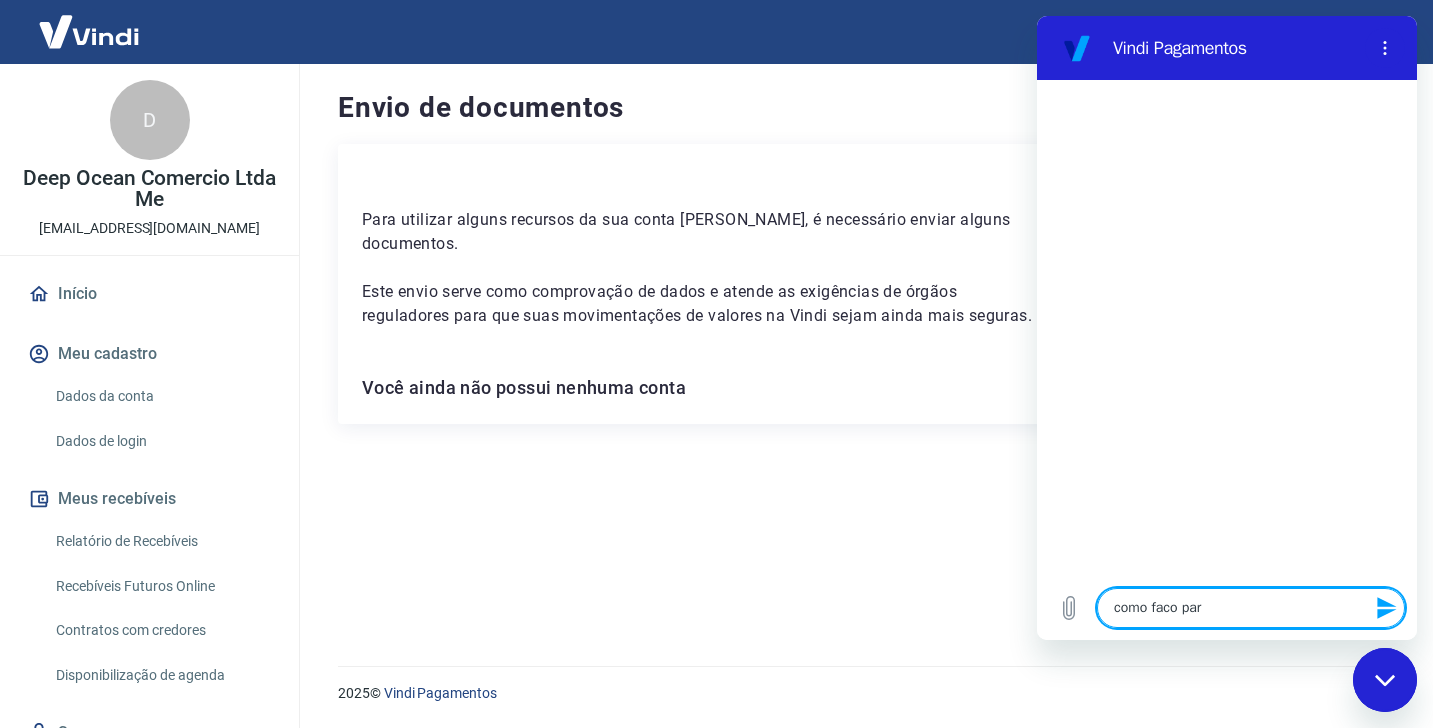 type on "x" 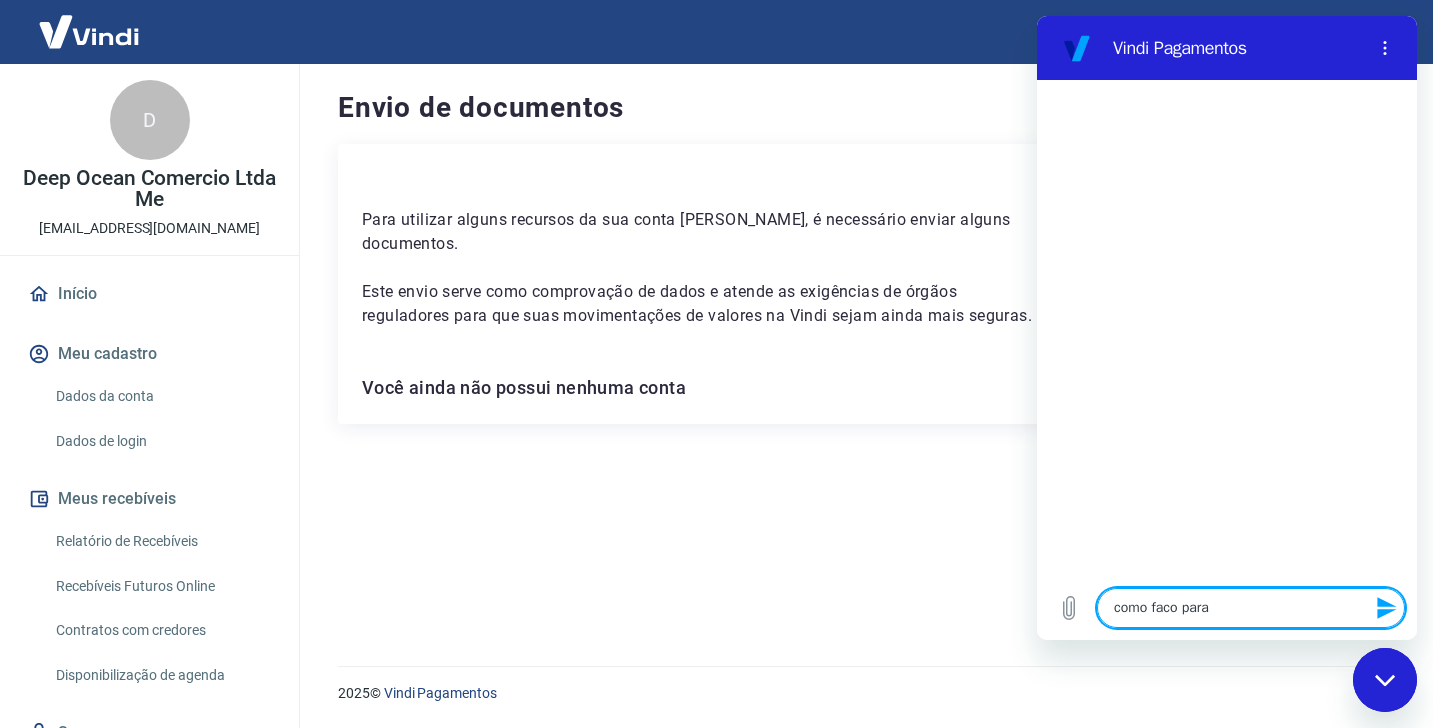 type on "como faco para" 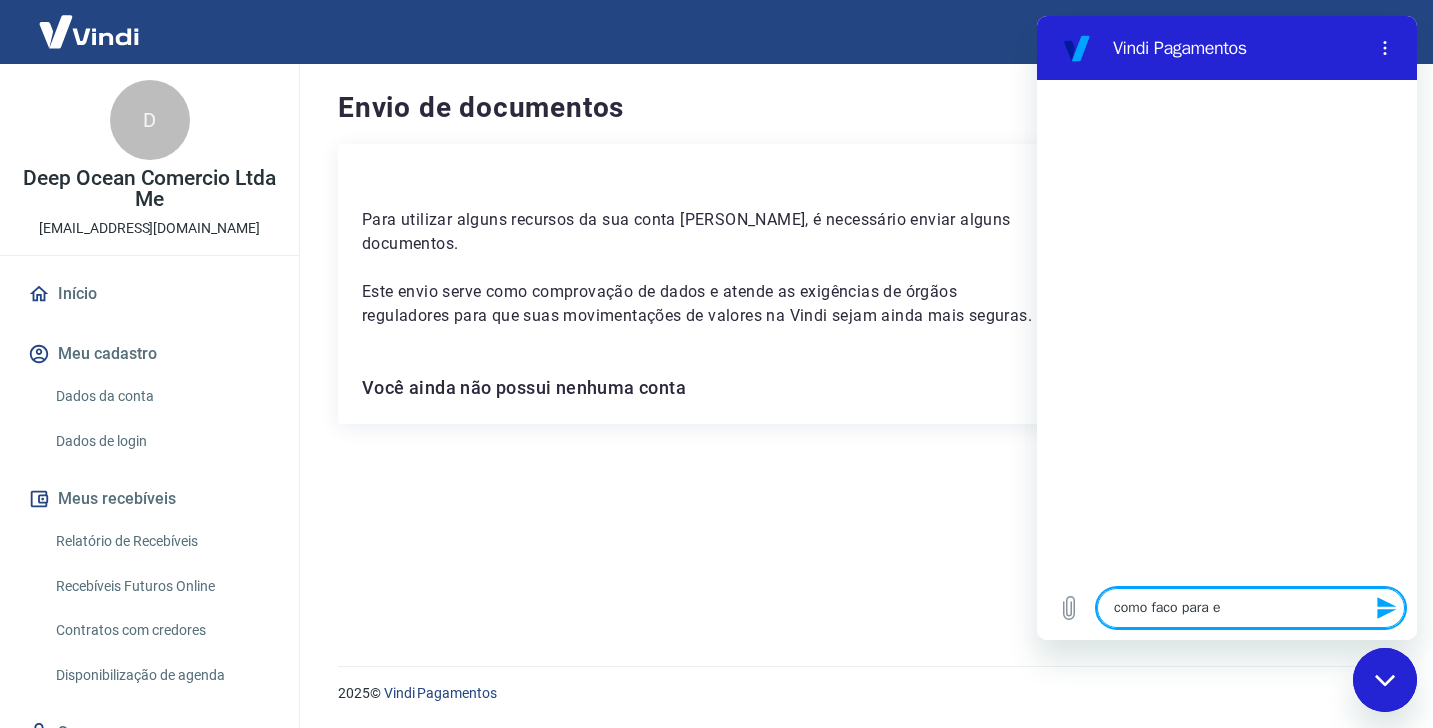 type on "como faco para en" 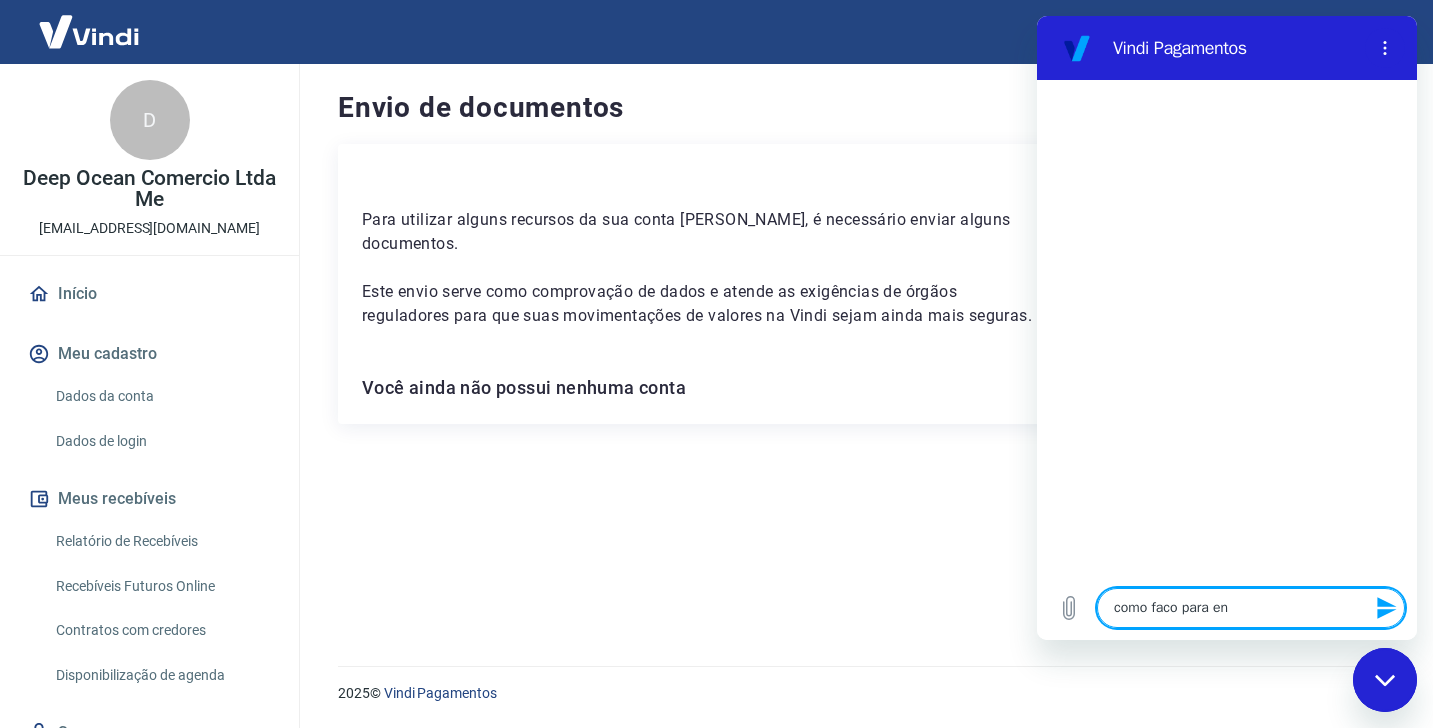 type on "como faco para env" 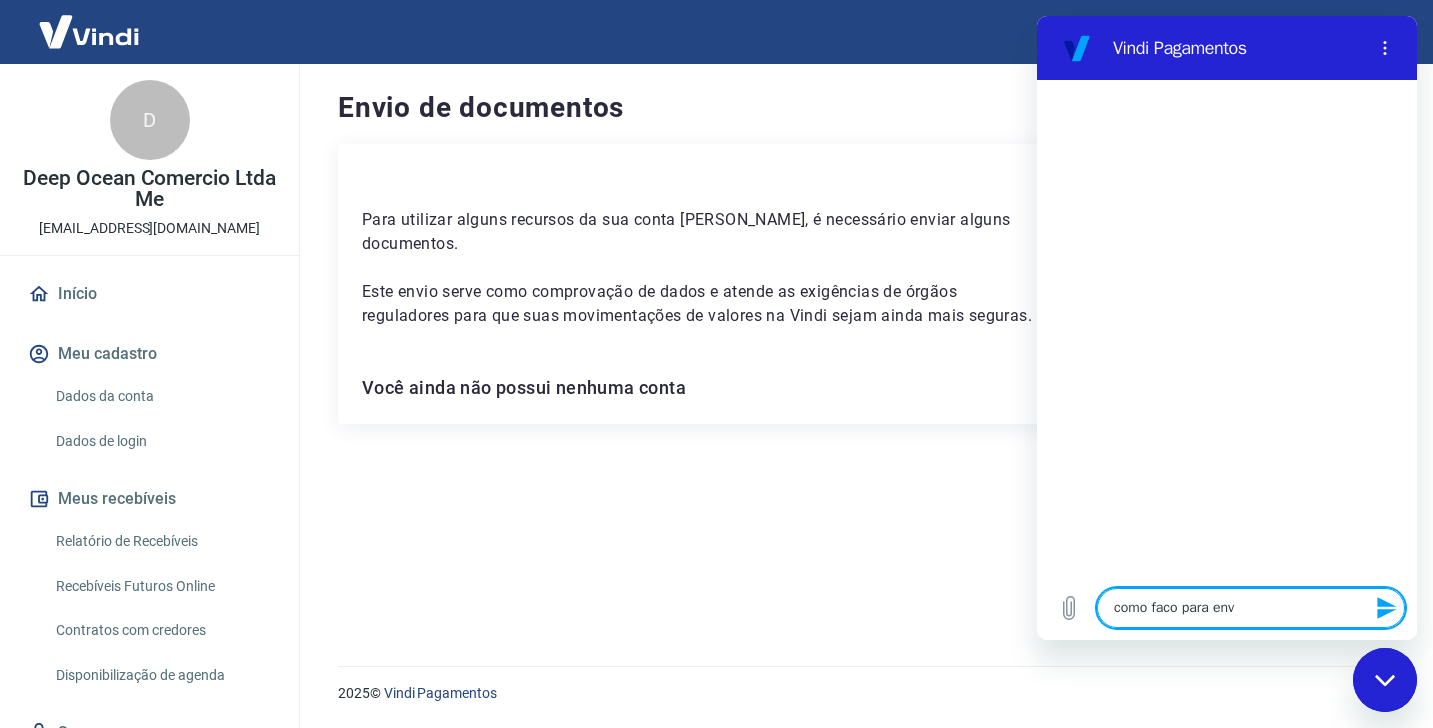 type on "como faco para envi" 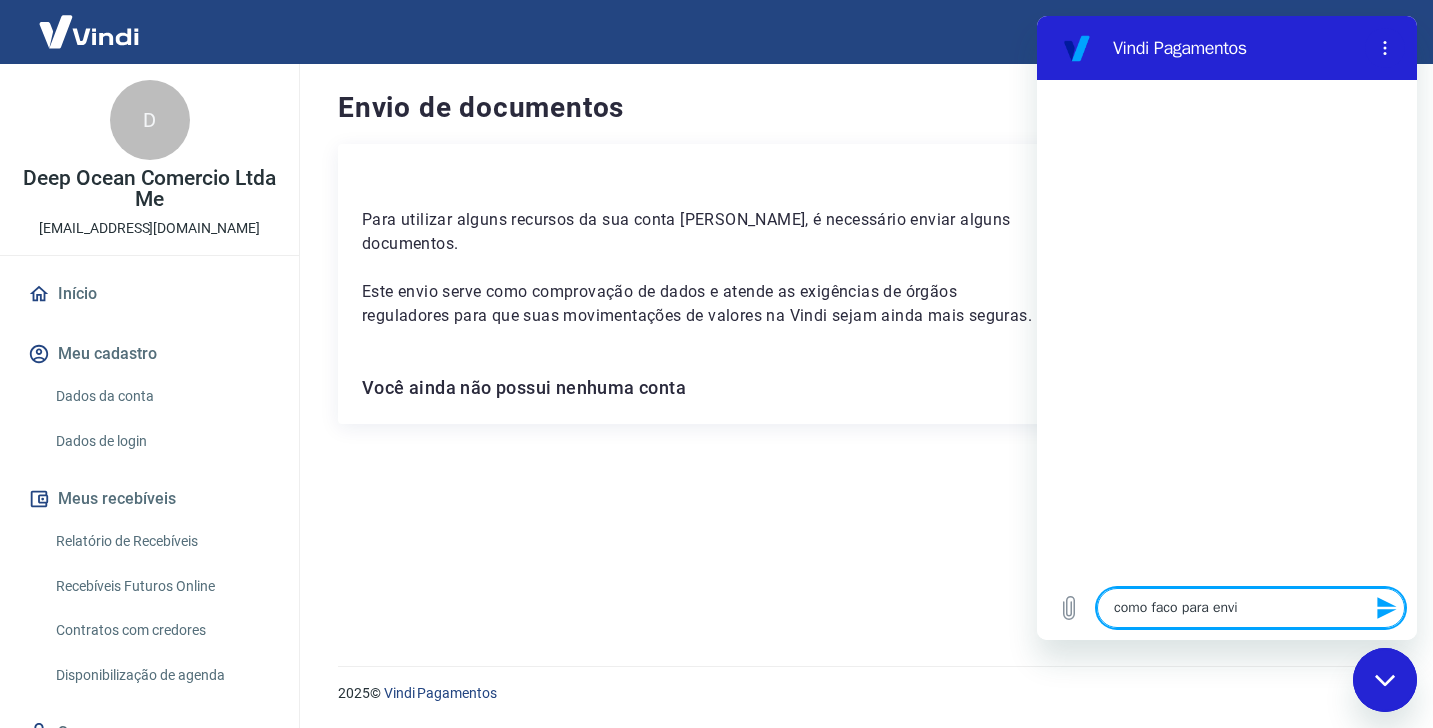 type on "como faco para envia" 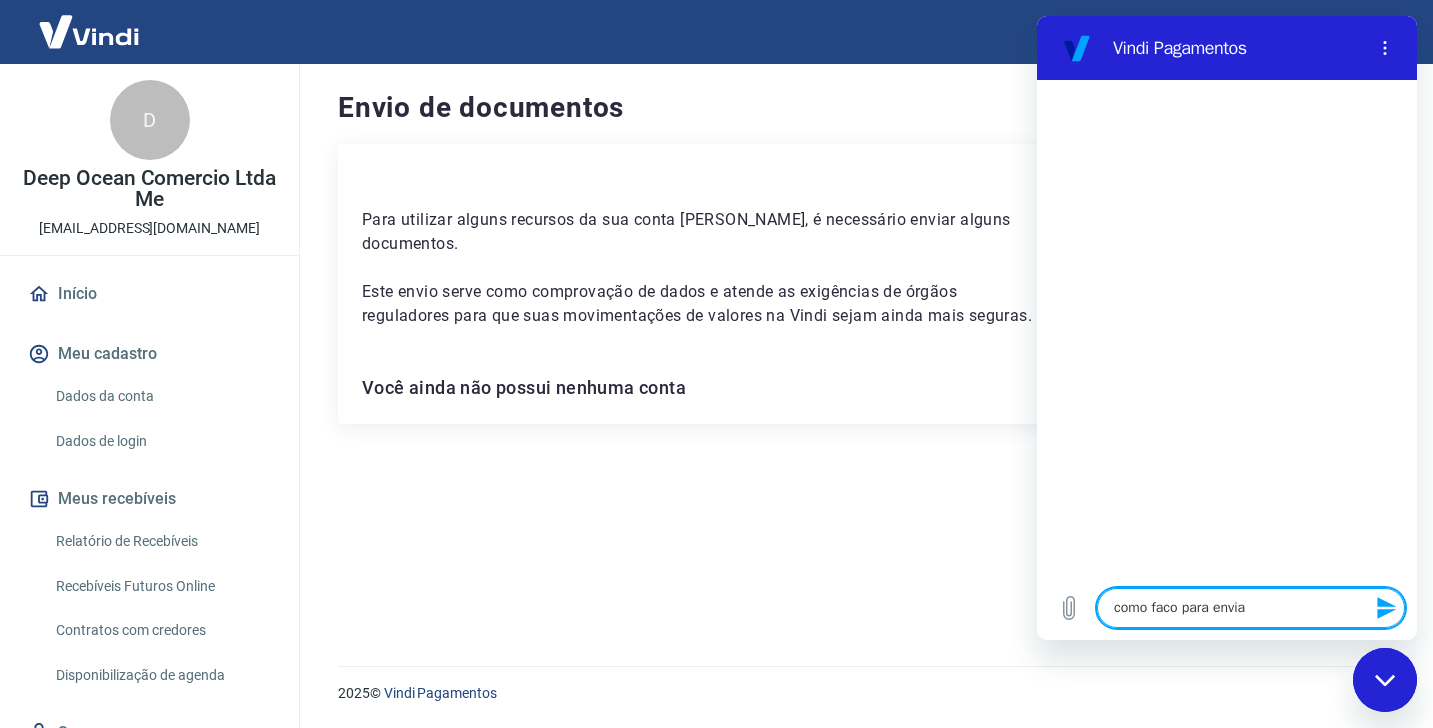 type on "como faco para enviae" 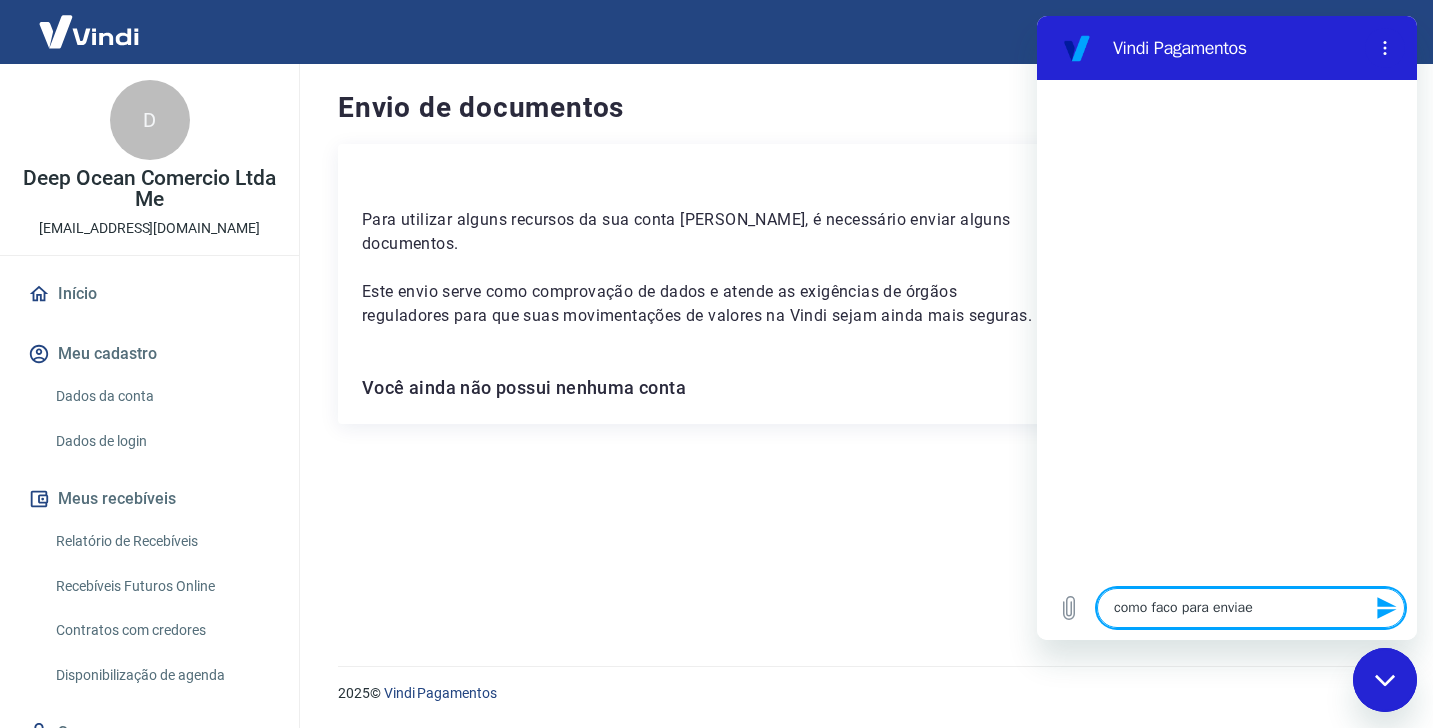 type on "como faco para enviae" 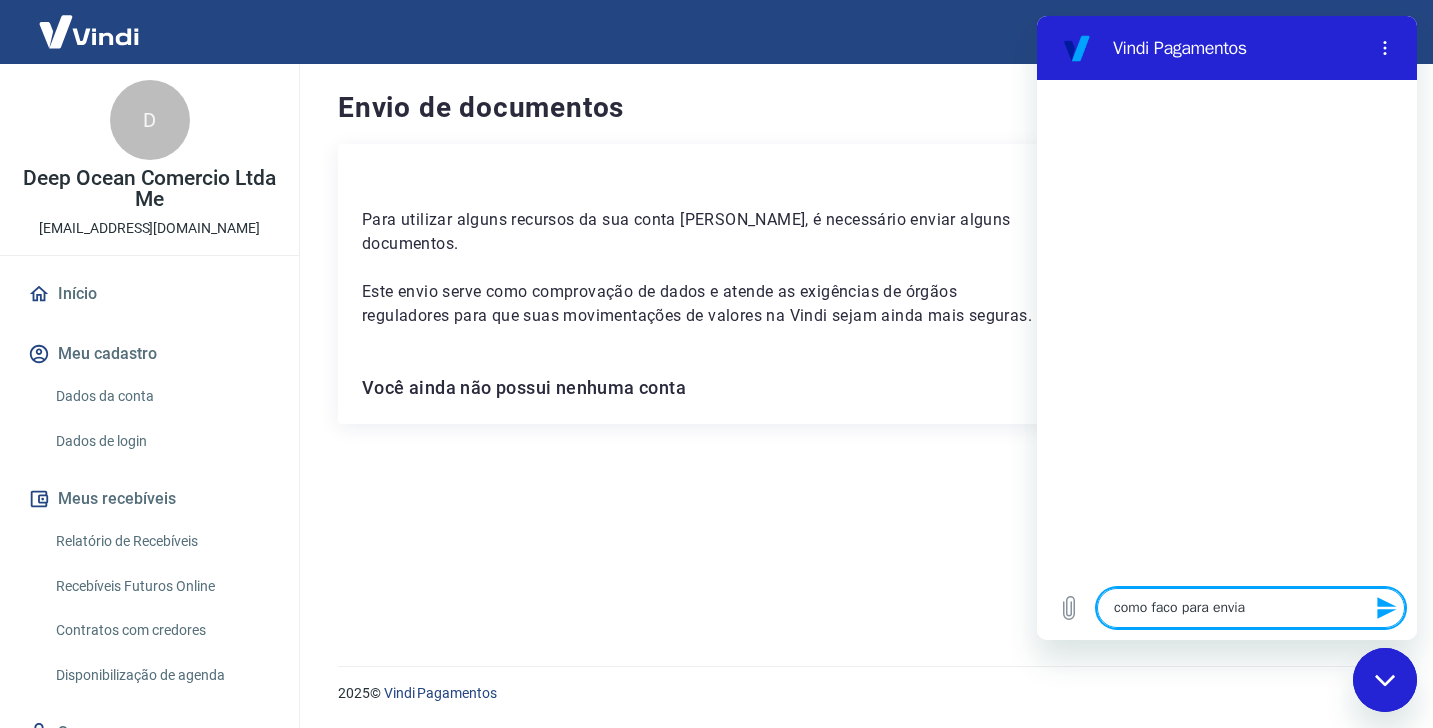 type on "x" 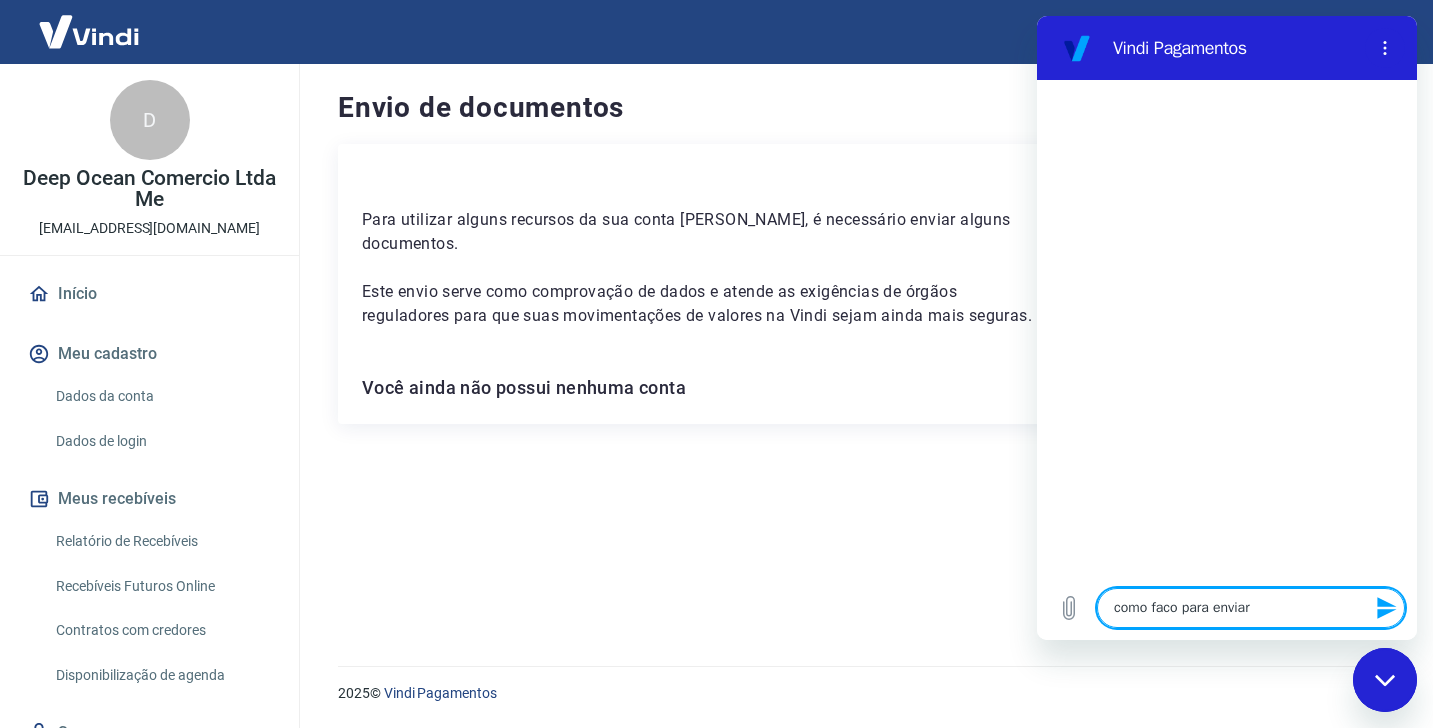 type on "como faco para enviar" 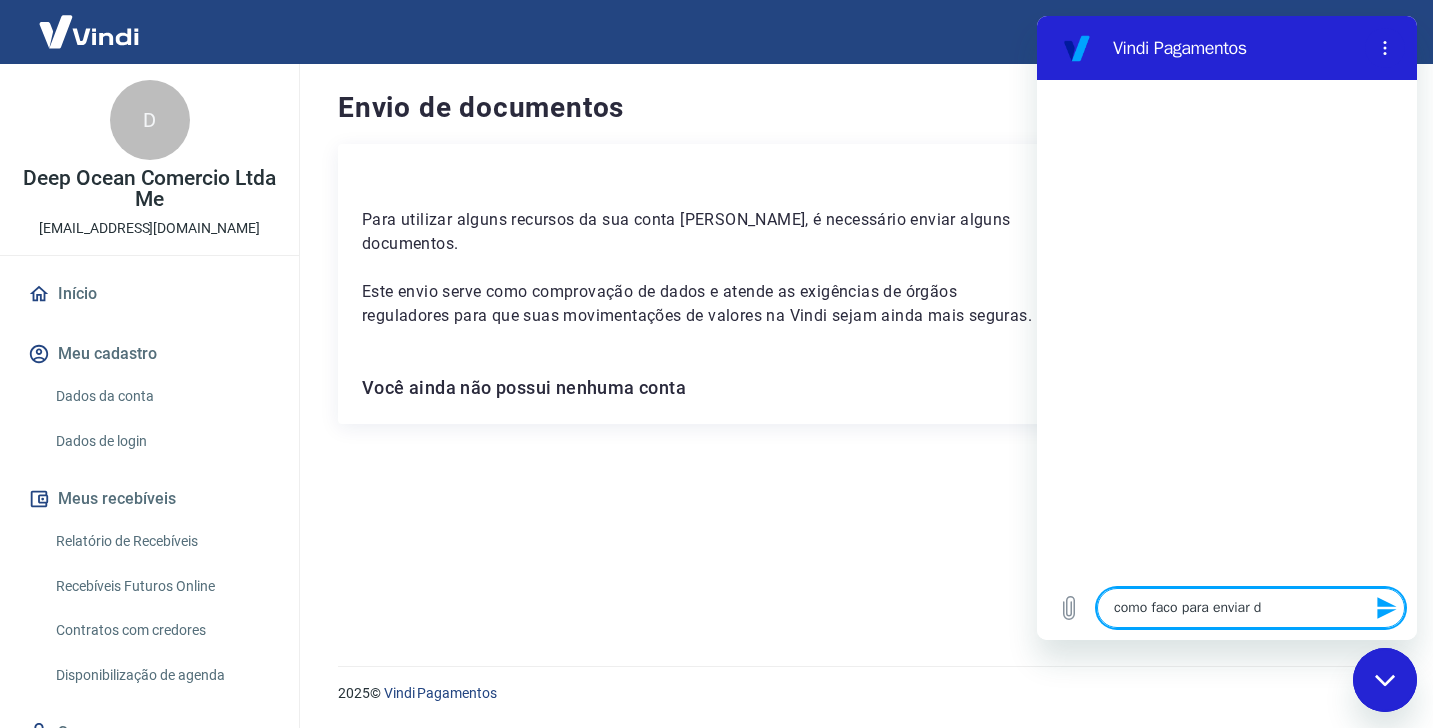 type on "como faco para enviar" 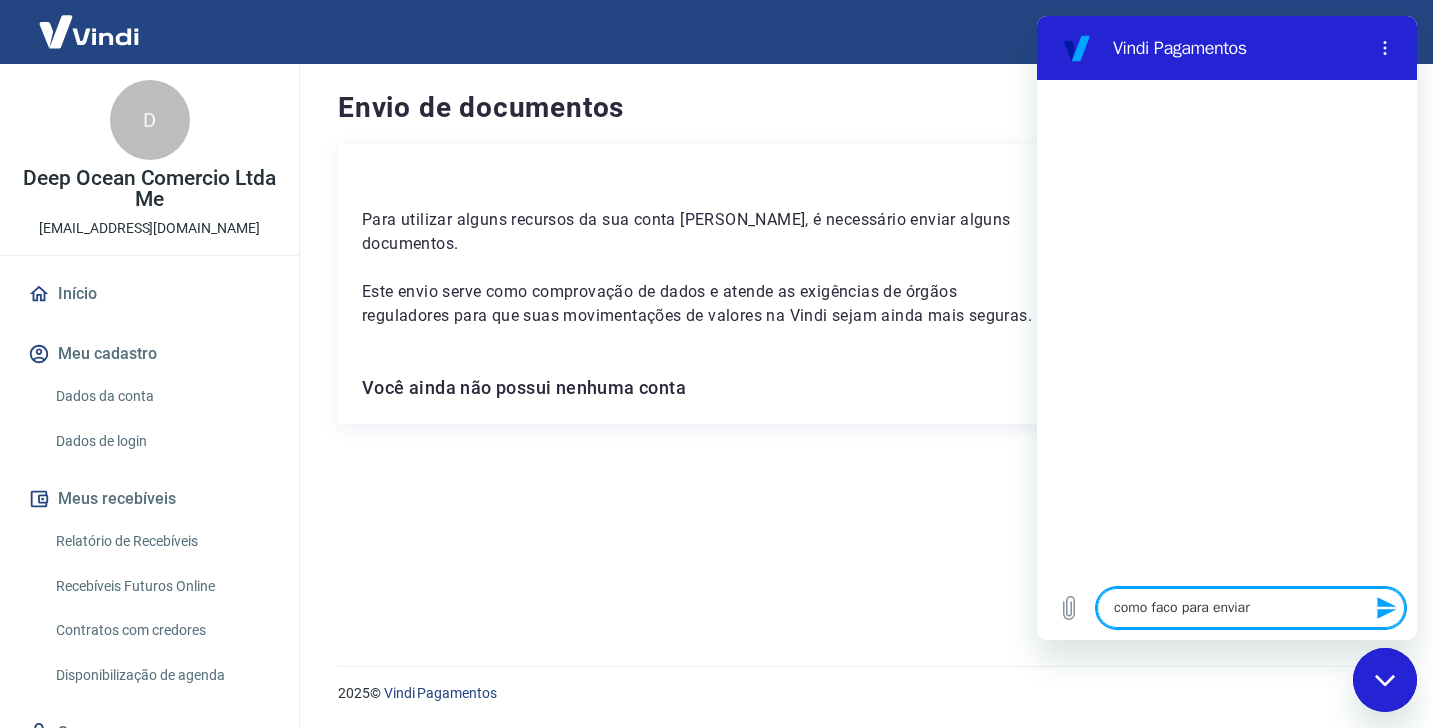 type on "como faco para enviar o" 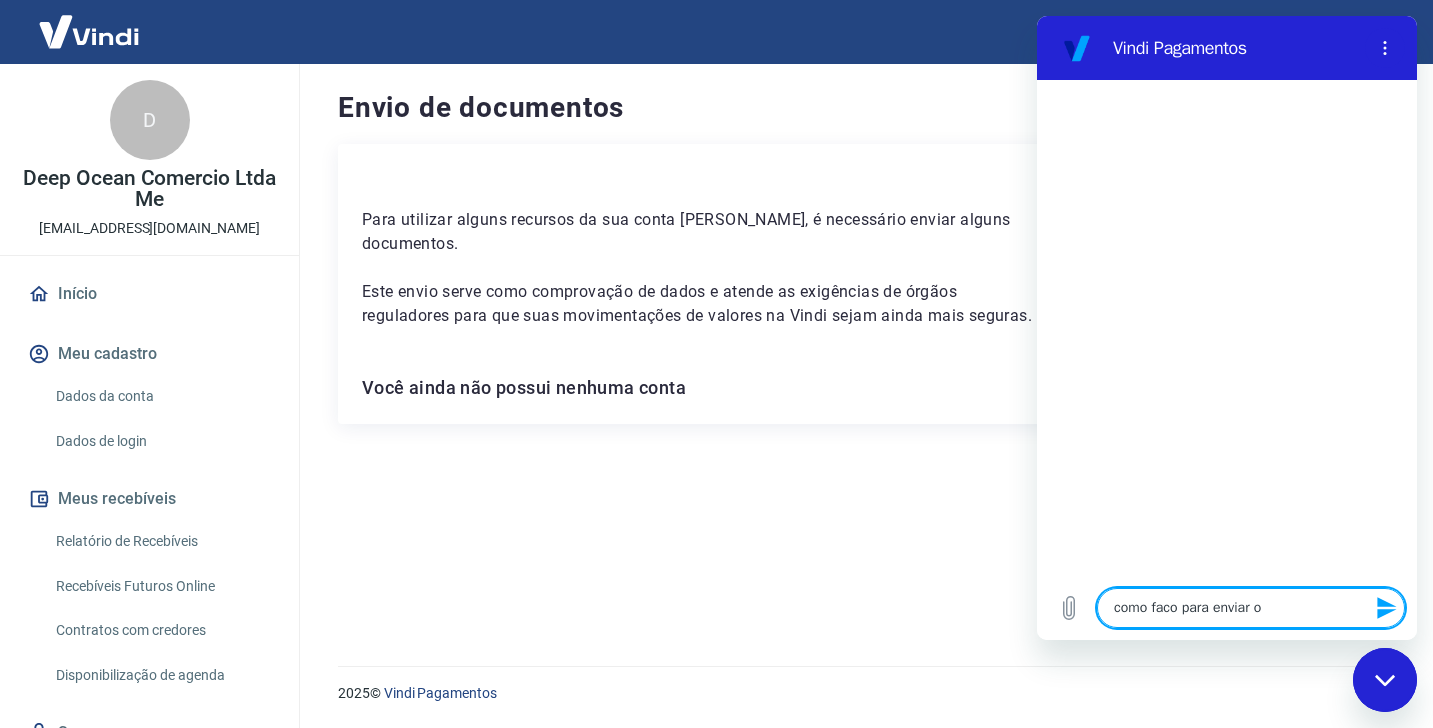 type on "como faco para enviar os" 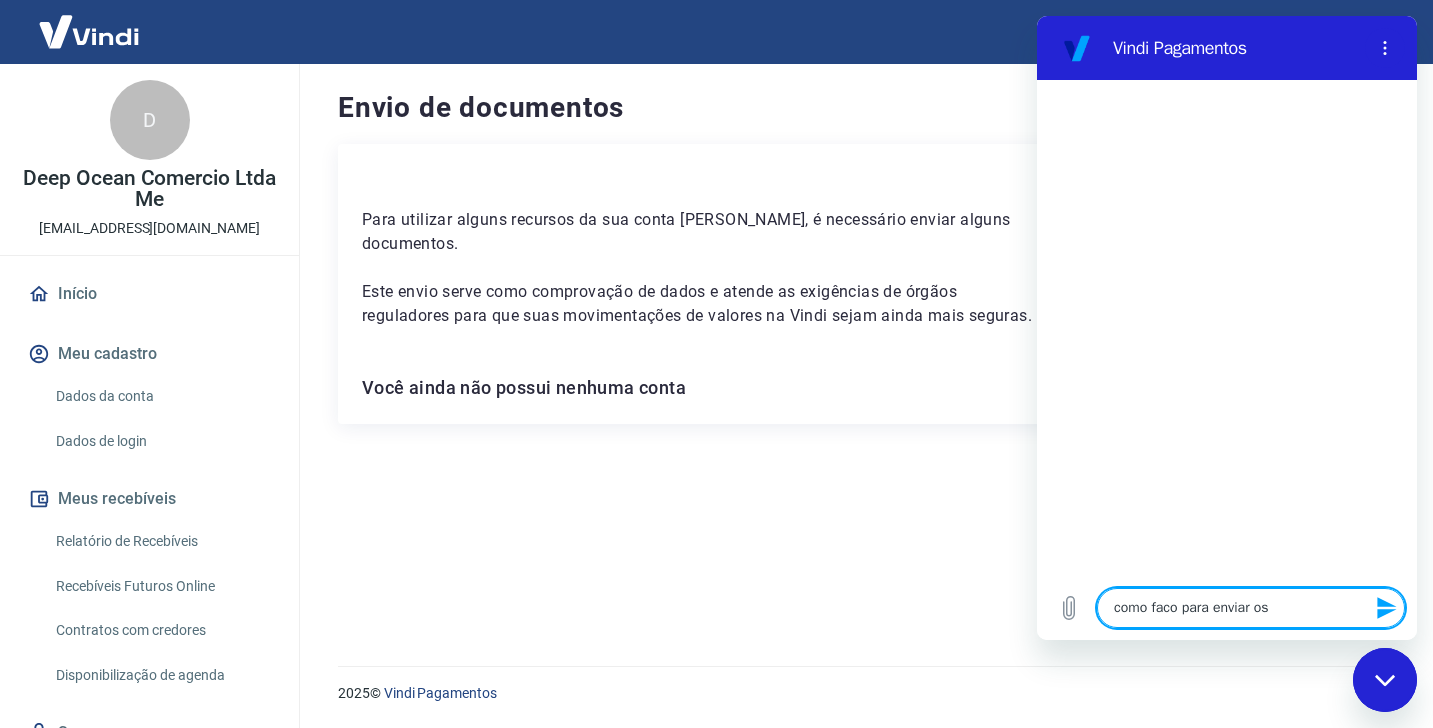 type on "como faco para enviar os" 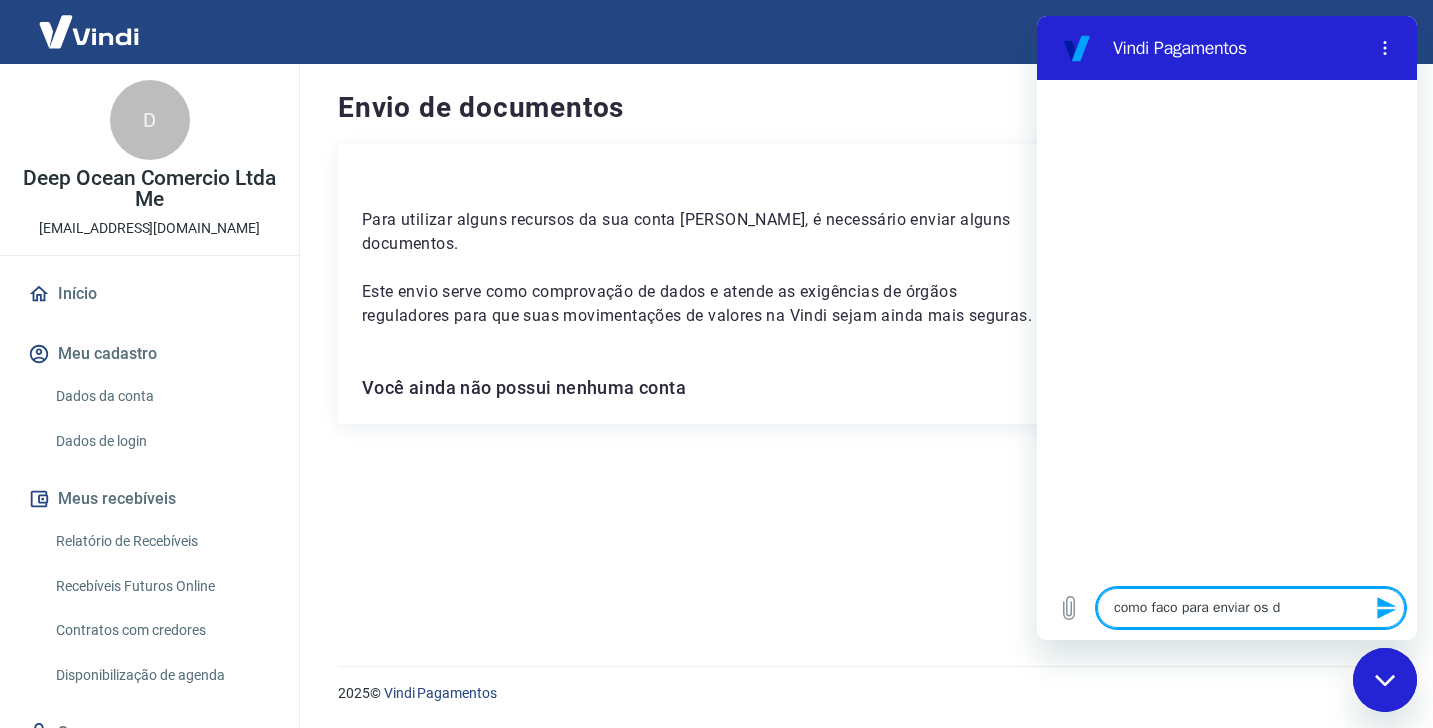 type on "como faco para enviar os do" 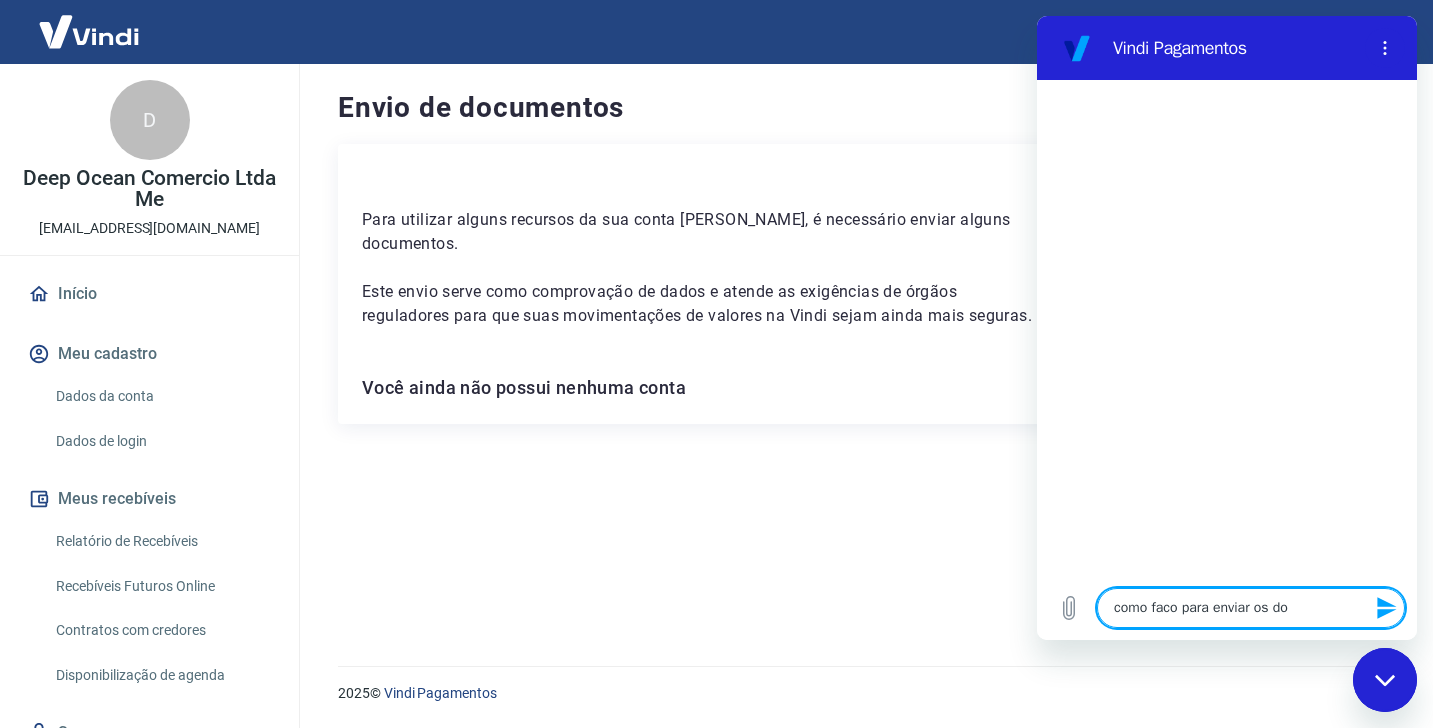 type on "como faco para enviar os doc" 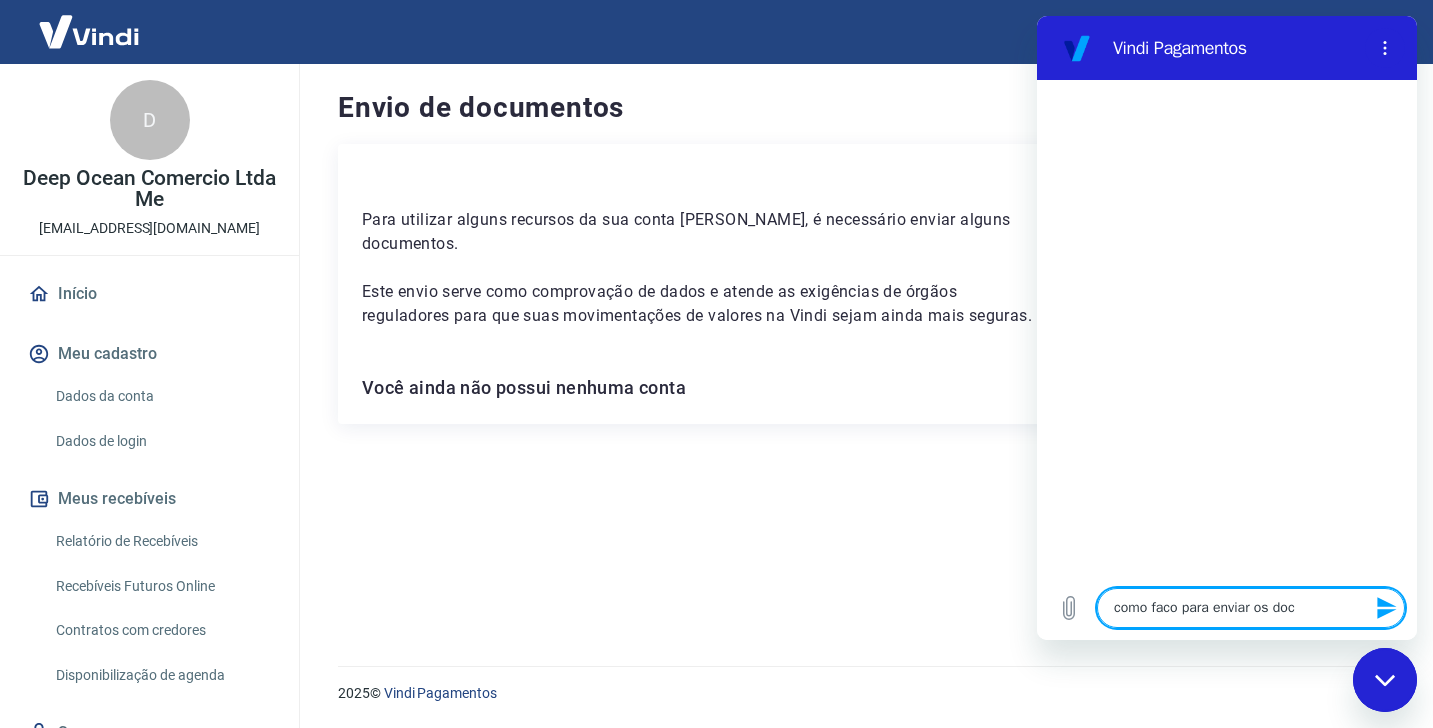 type on "como faco para enviar os docu" 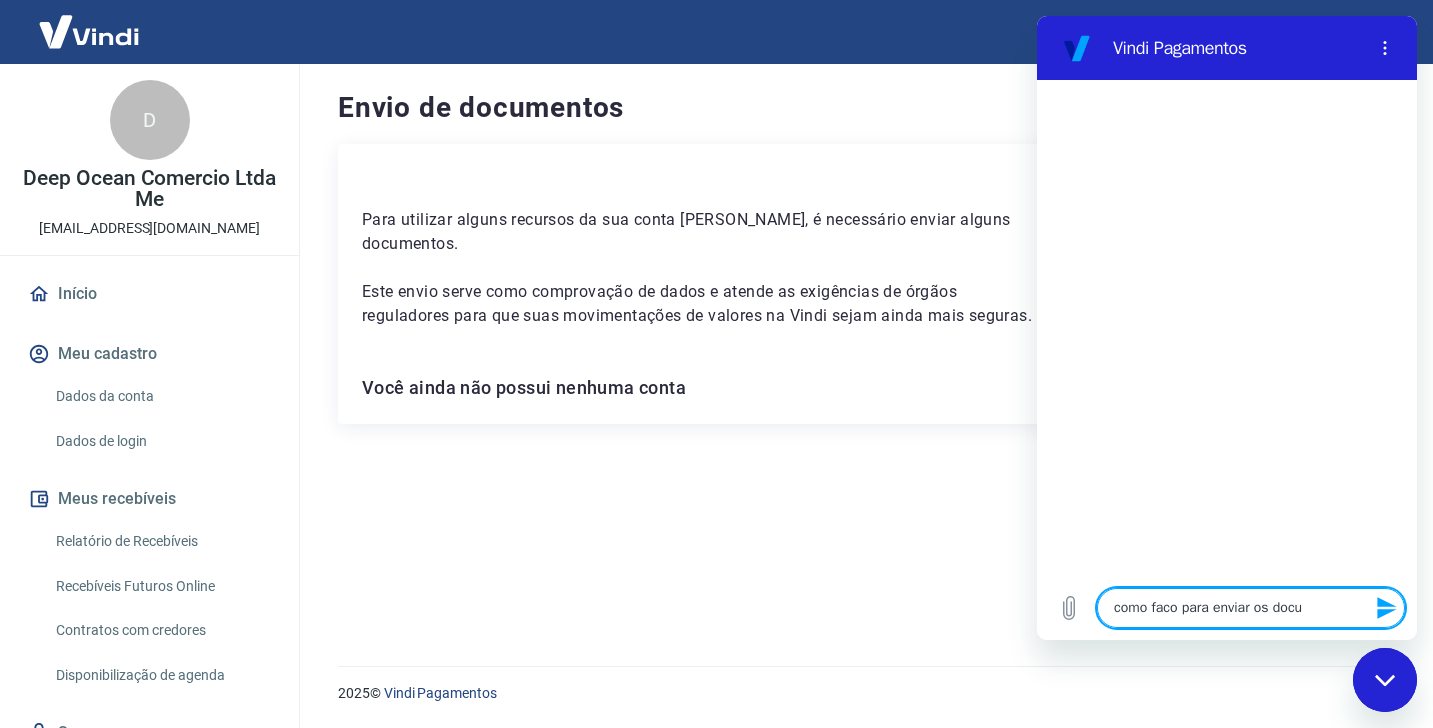 type on "x" 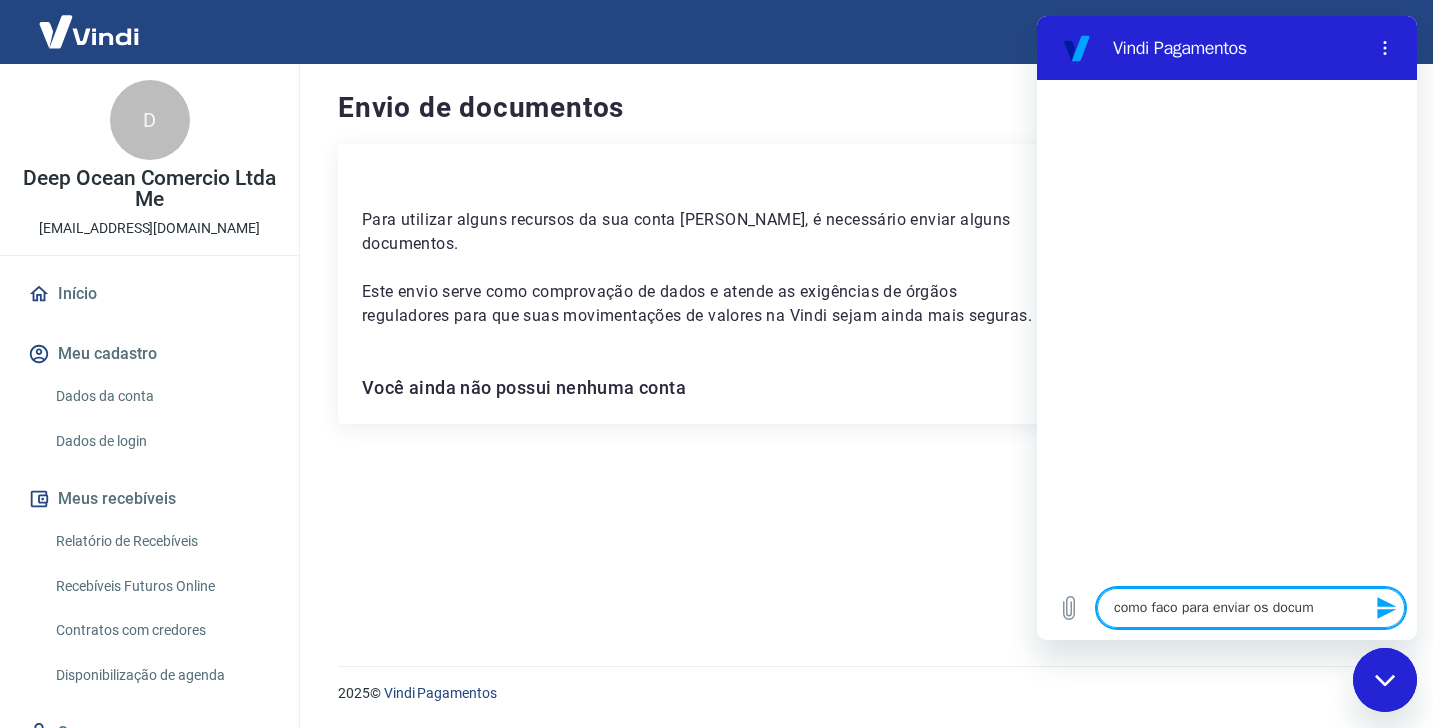 type on "como faco para enviar os docume" 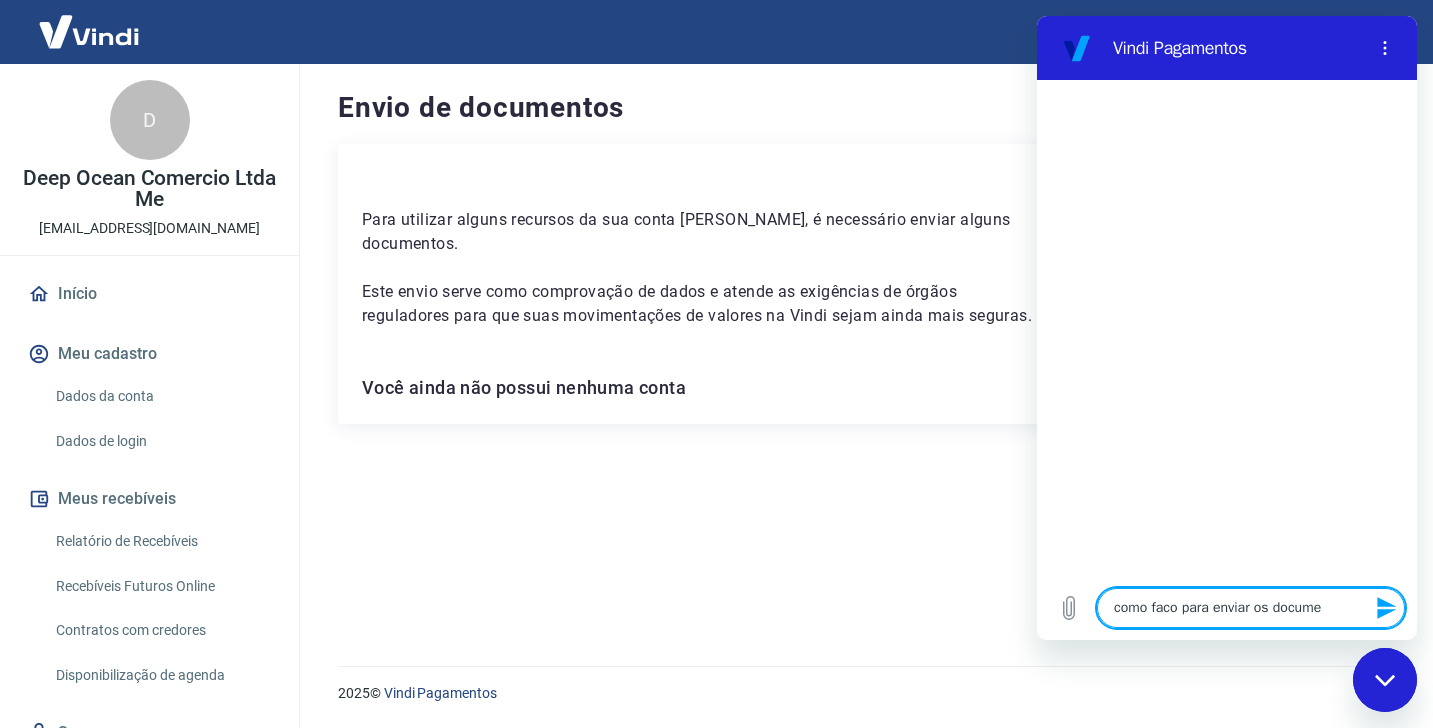 type on "como faco para enviar os documen" 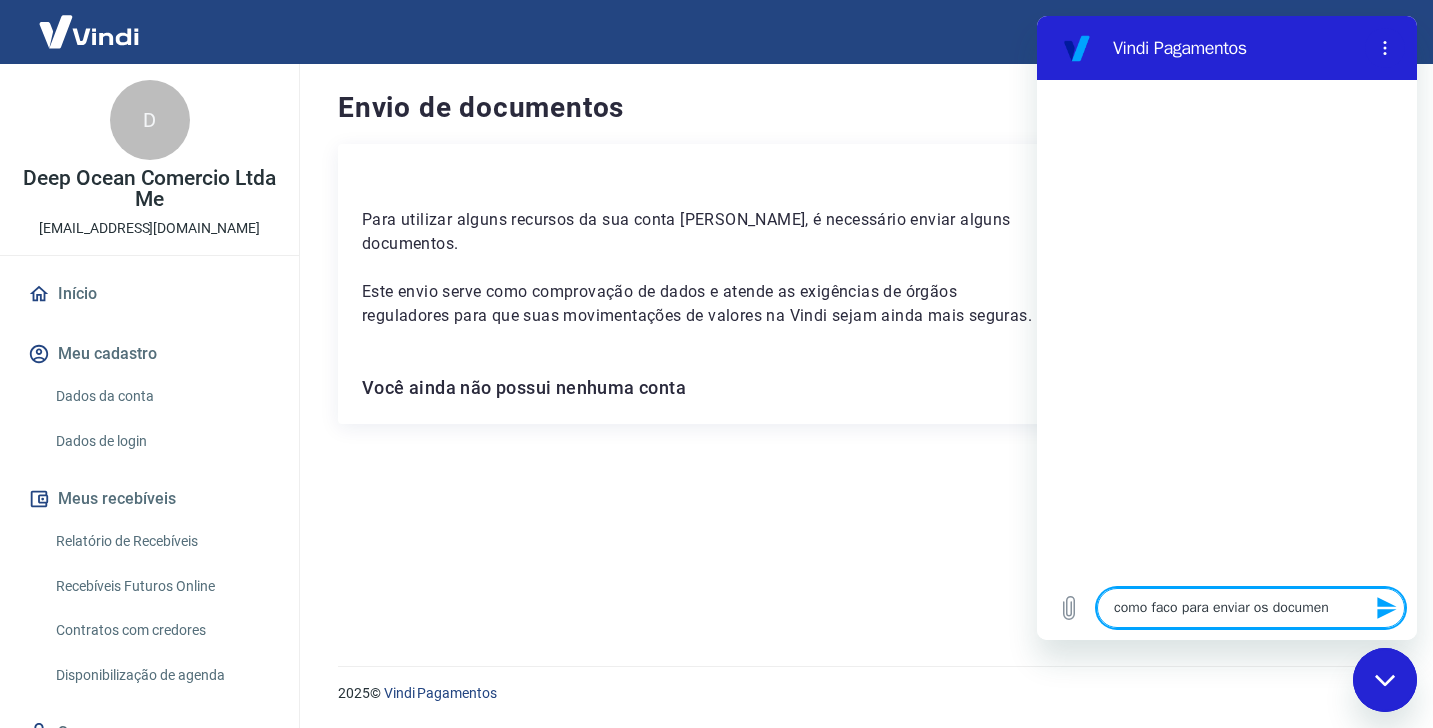 type on "como faco para enviar os document" 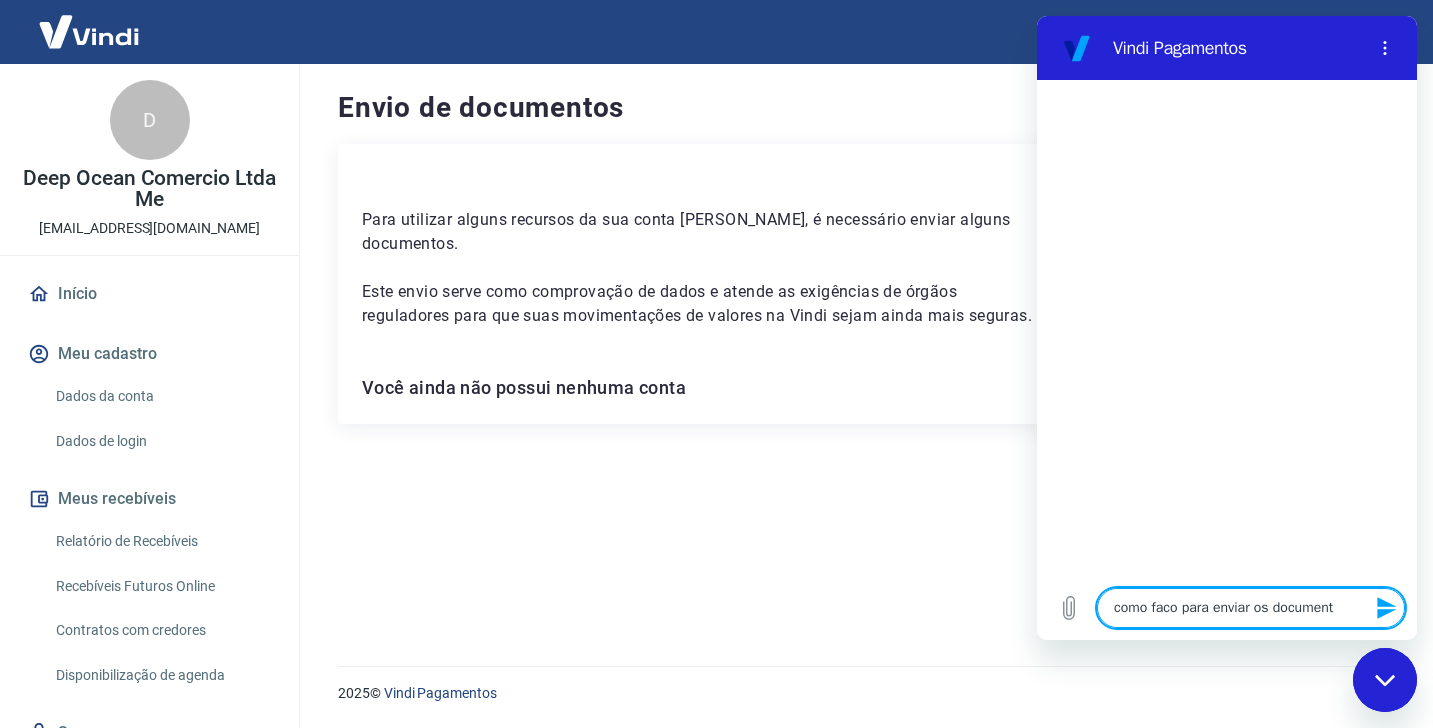 type on "como faco para enviar os documentr" 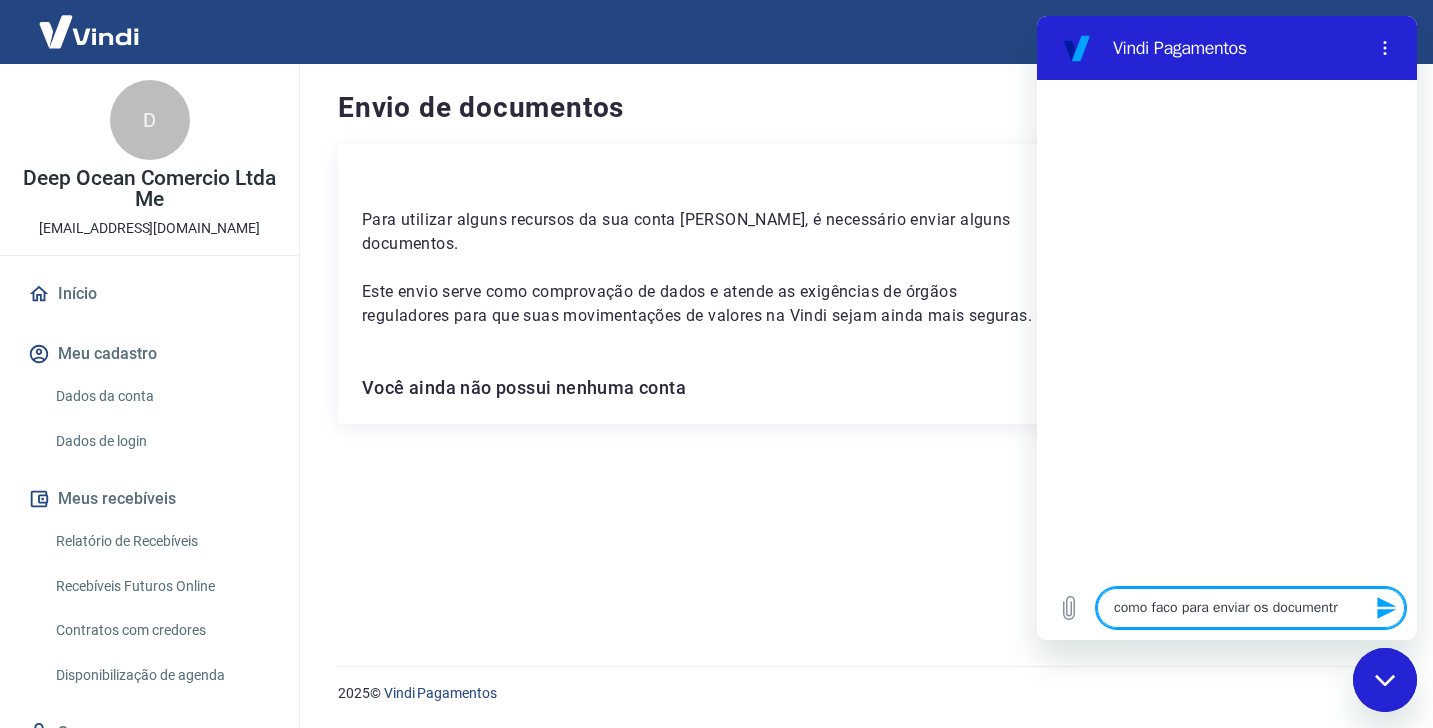 type on "como faco para enviar os documentro" 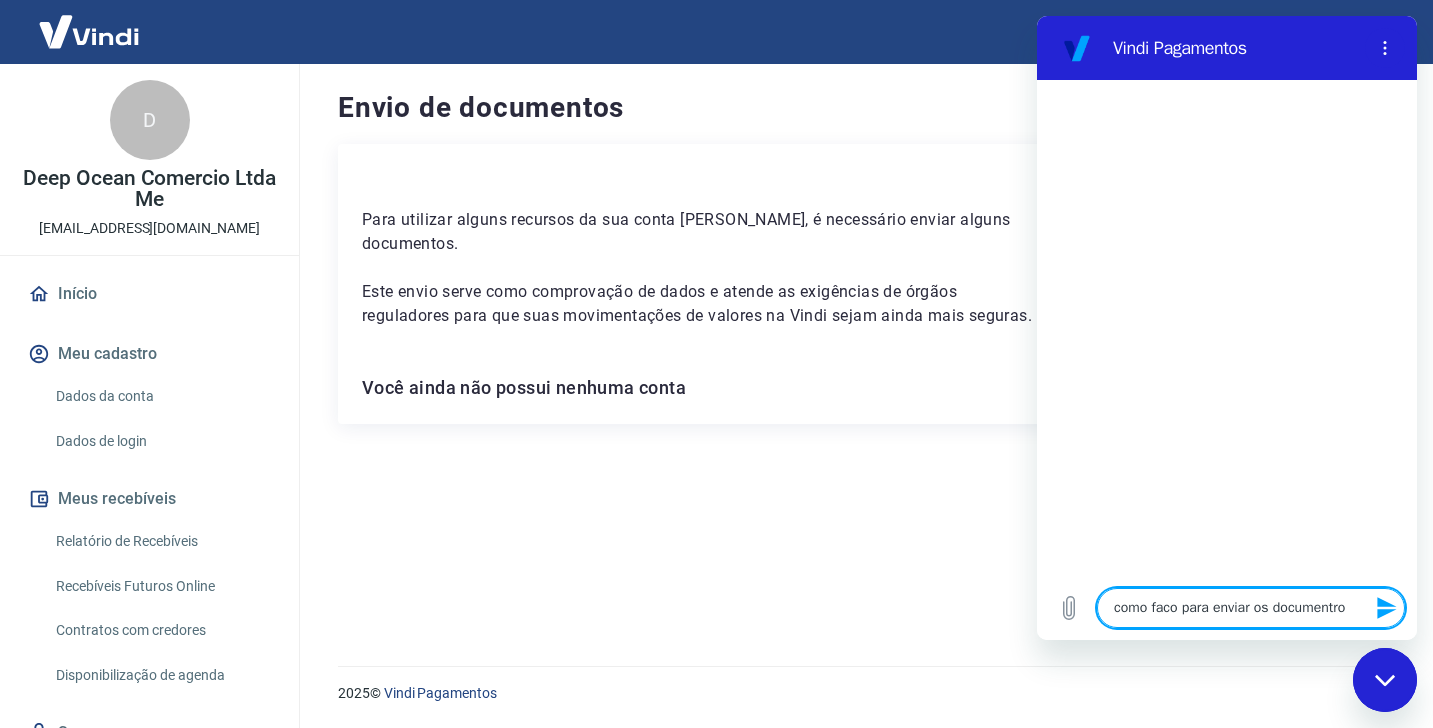type on "como faco para enviar os documentros" 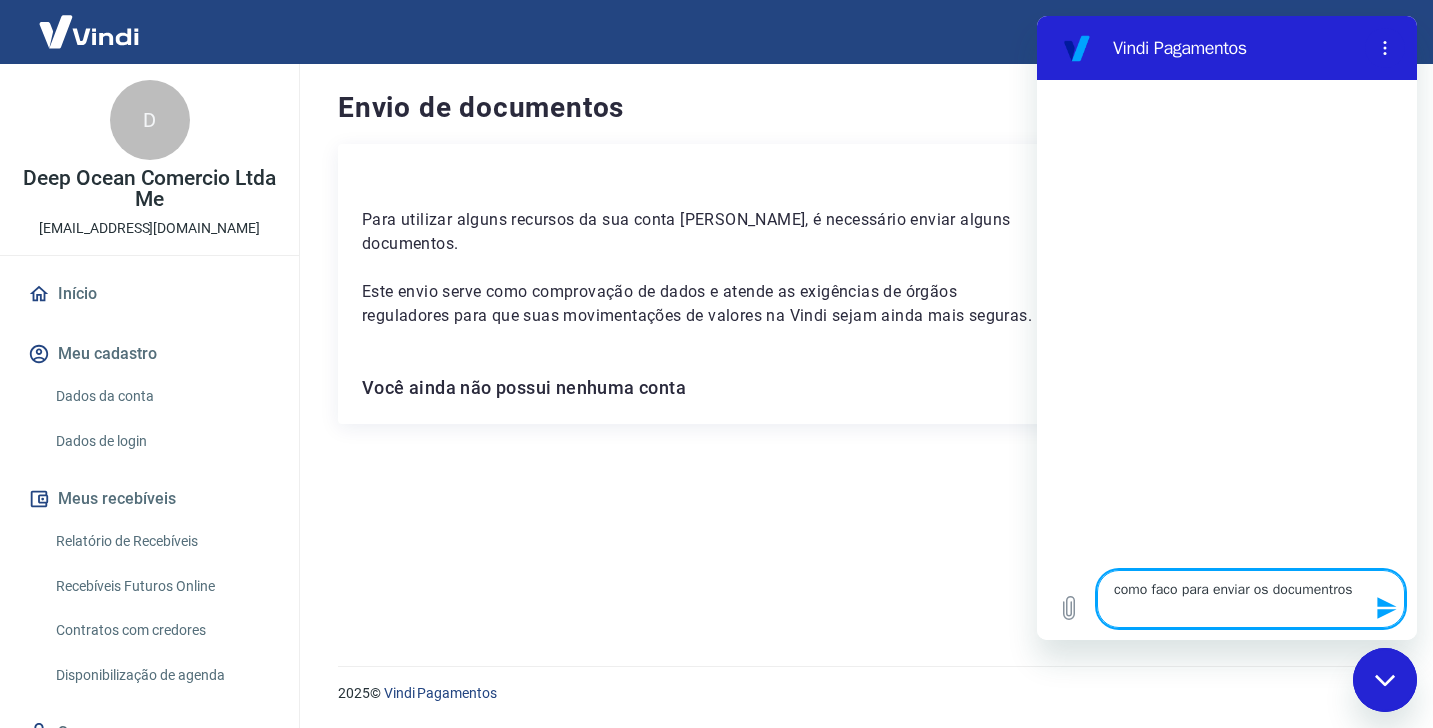 type on "como faco para enviar os documentros?" 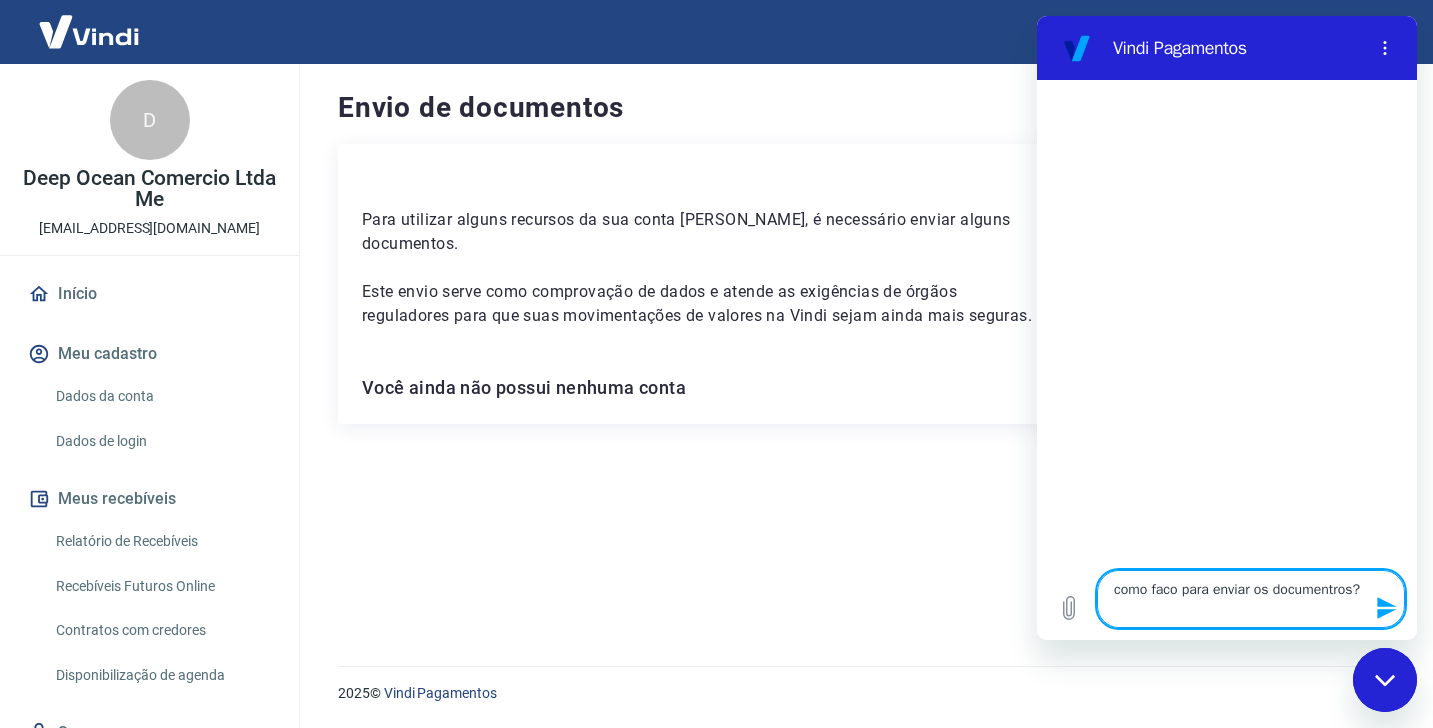 type on "como faco para enviar os documentros?" 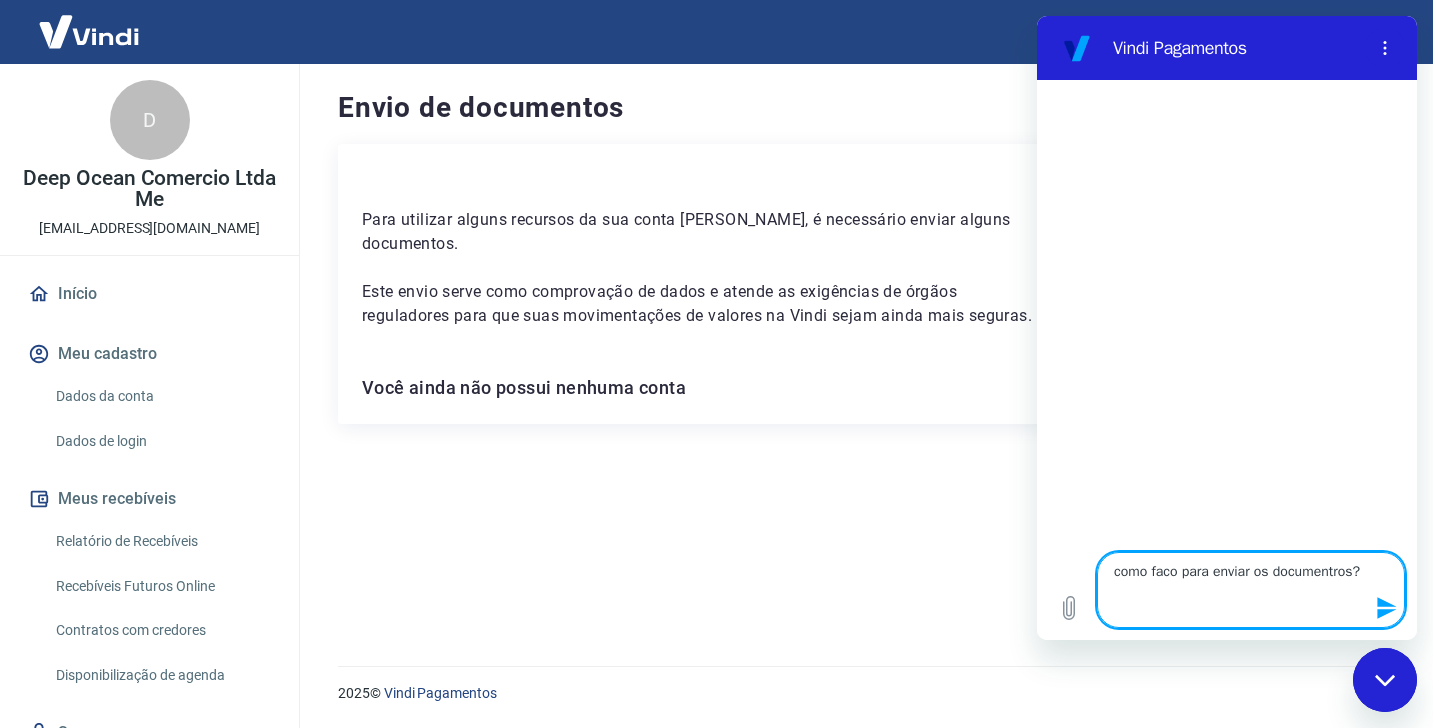 type on "como faco para enviar os documentros?" 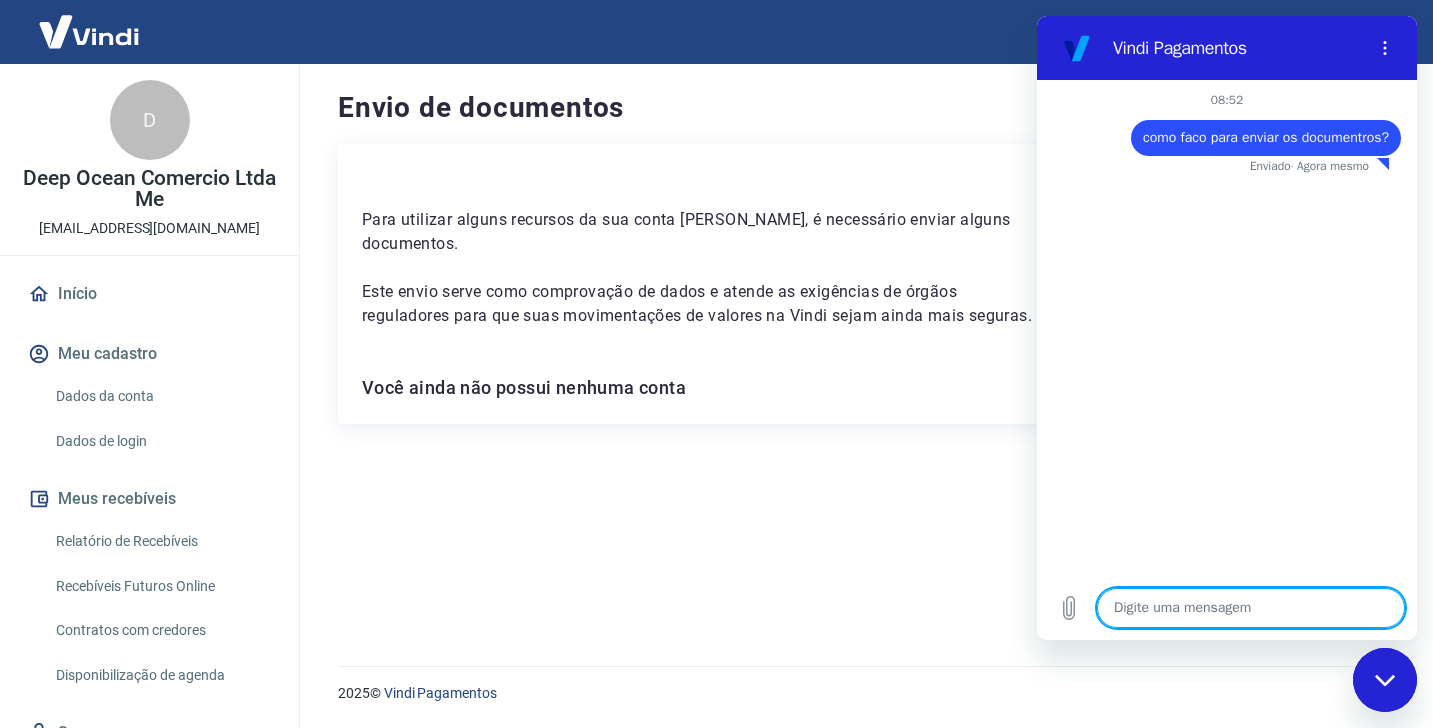 type on "x" 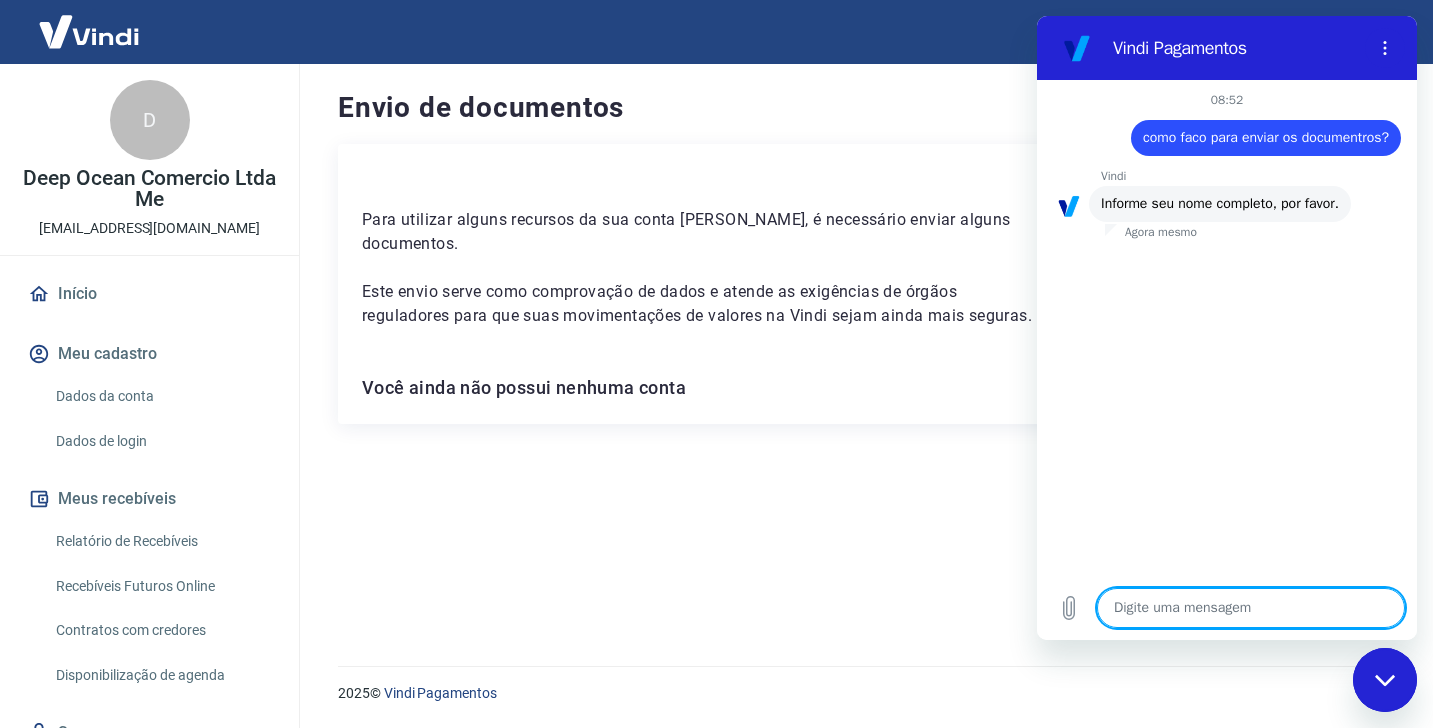 type on "M" 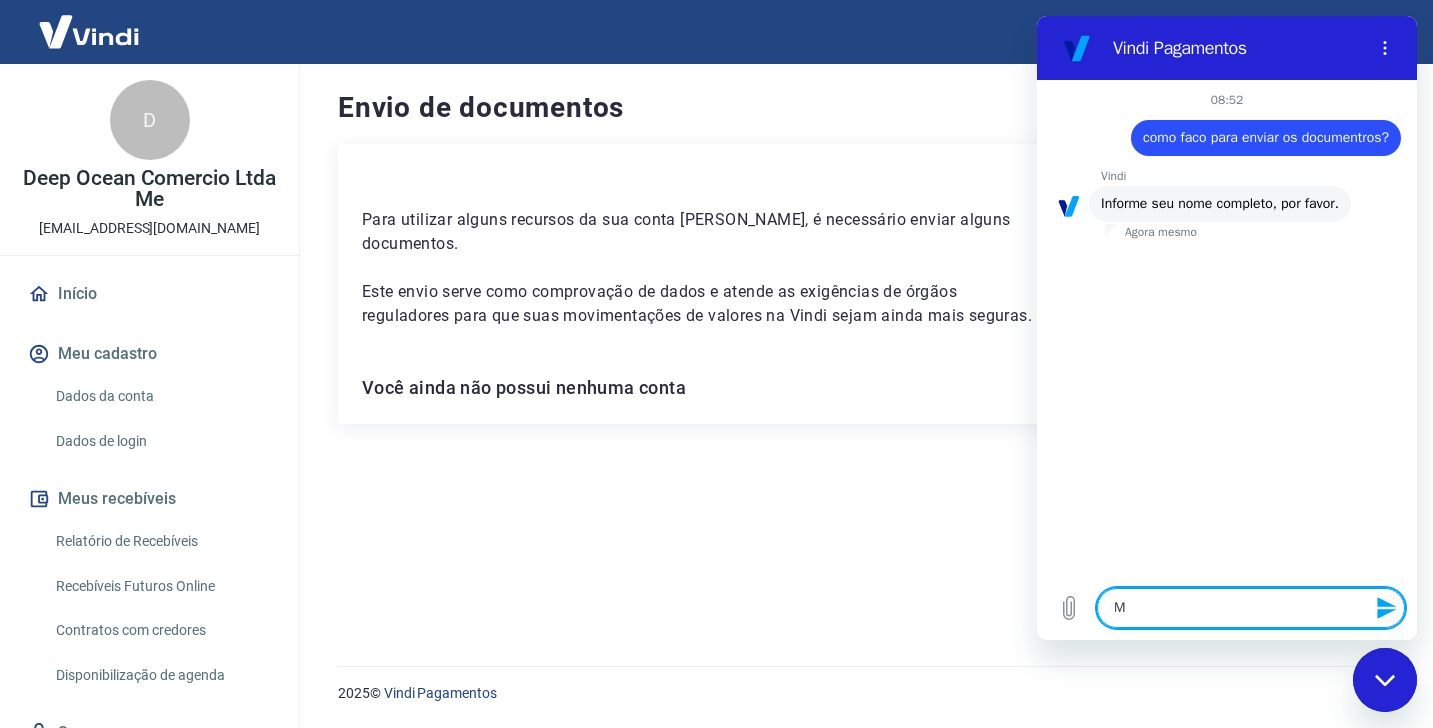 type 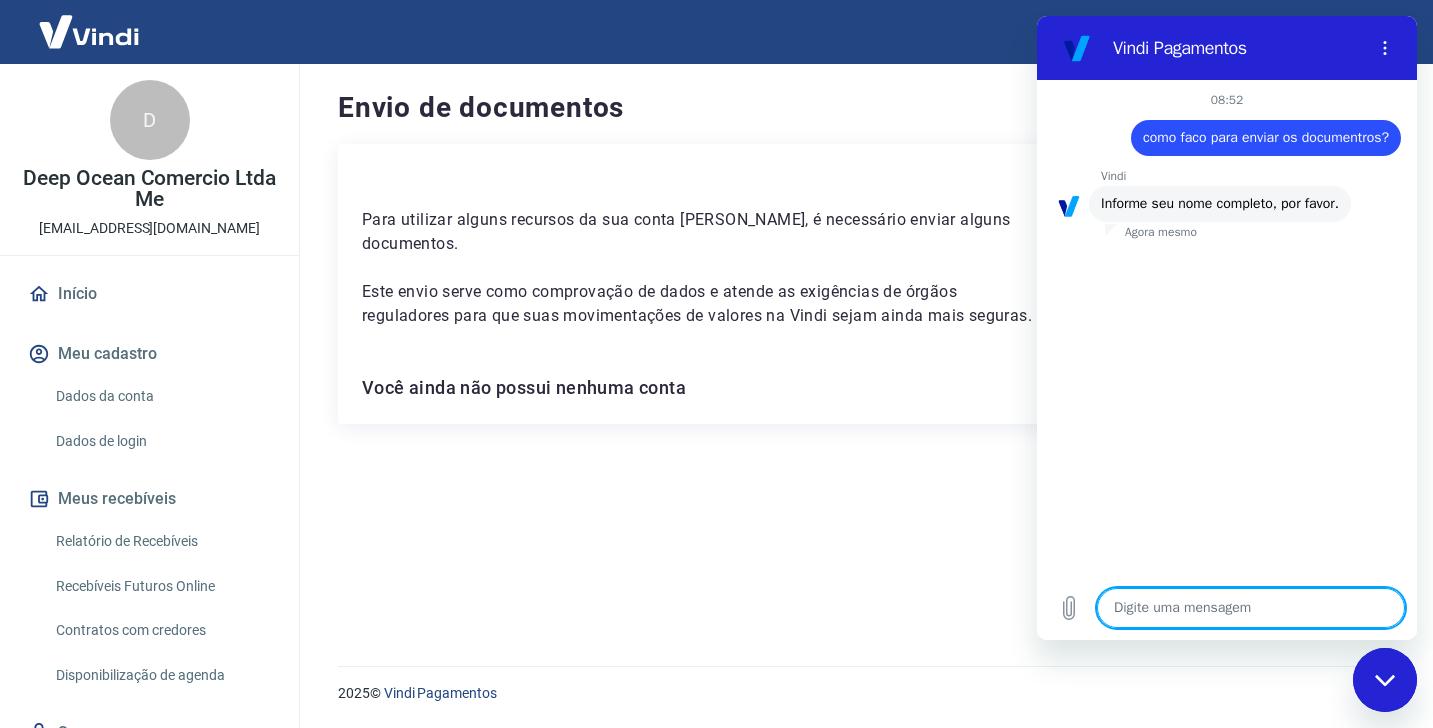 type on "A" 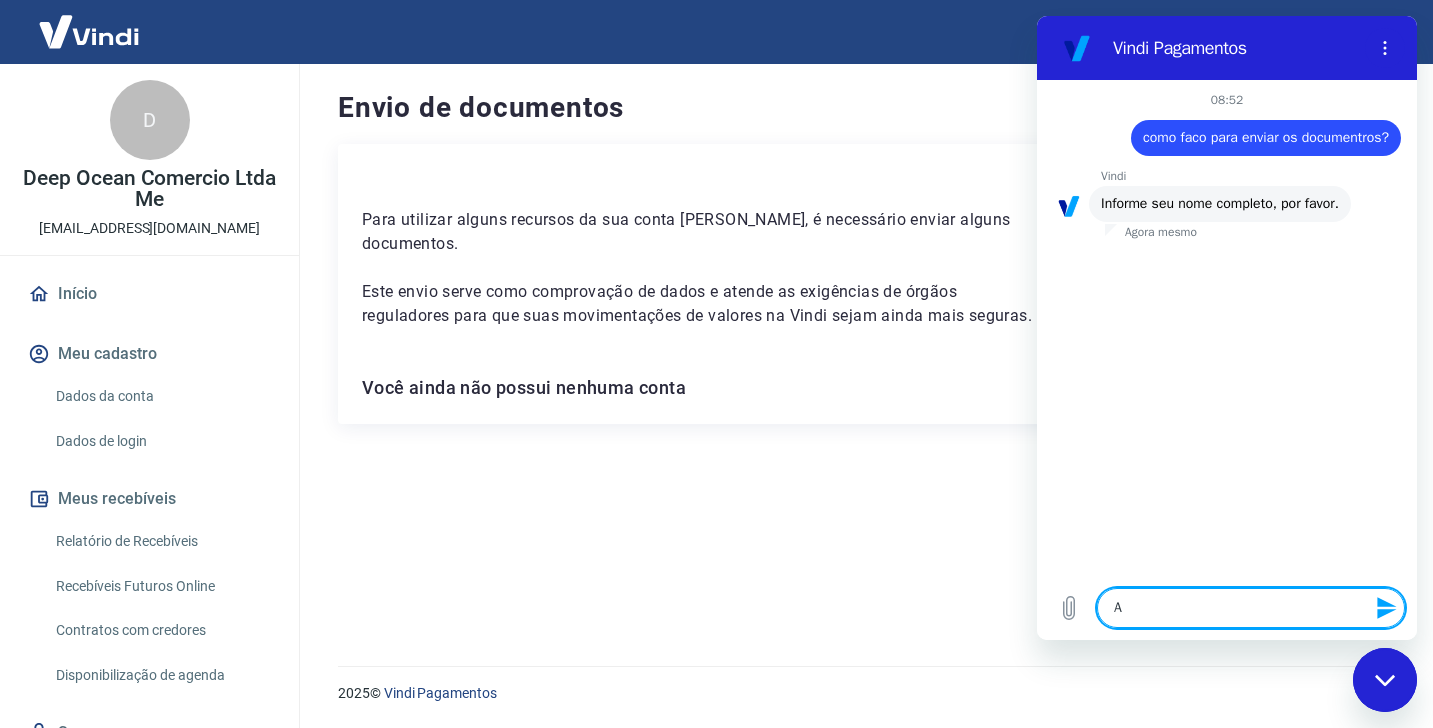 type on "Am" 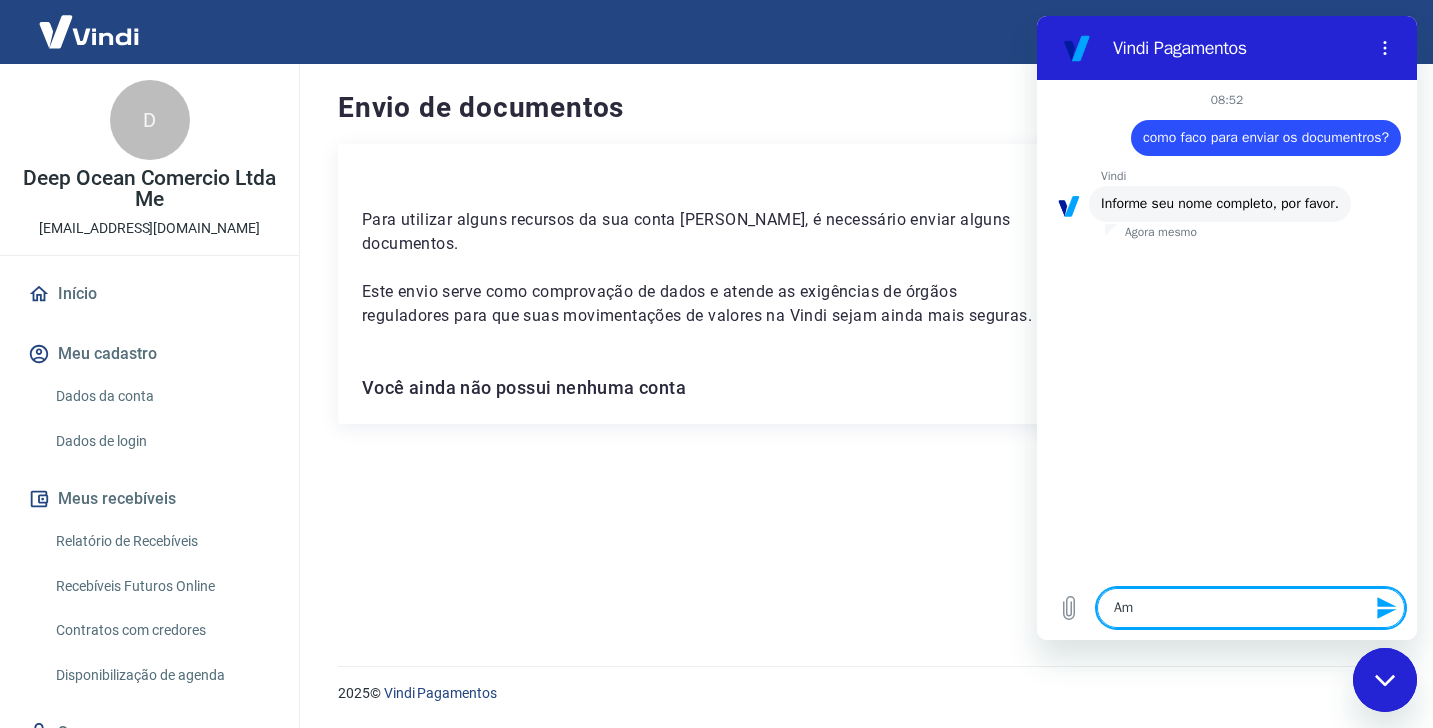 type on "Ama" 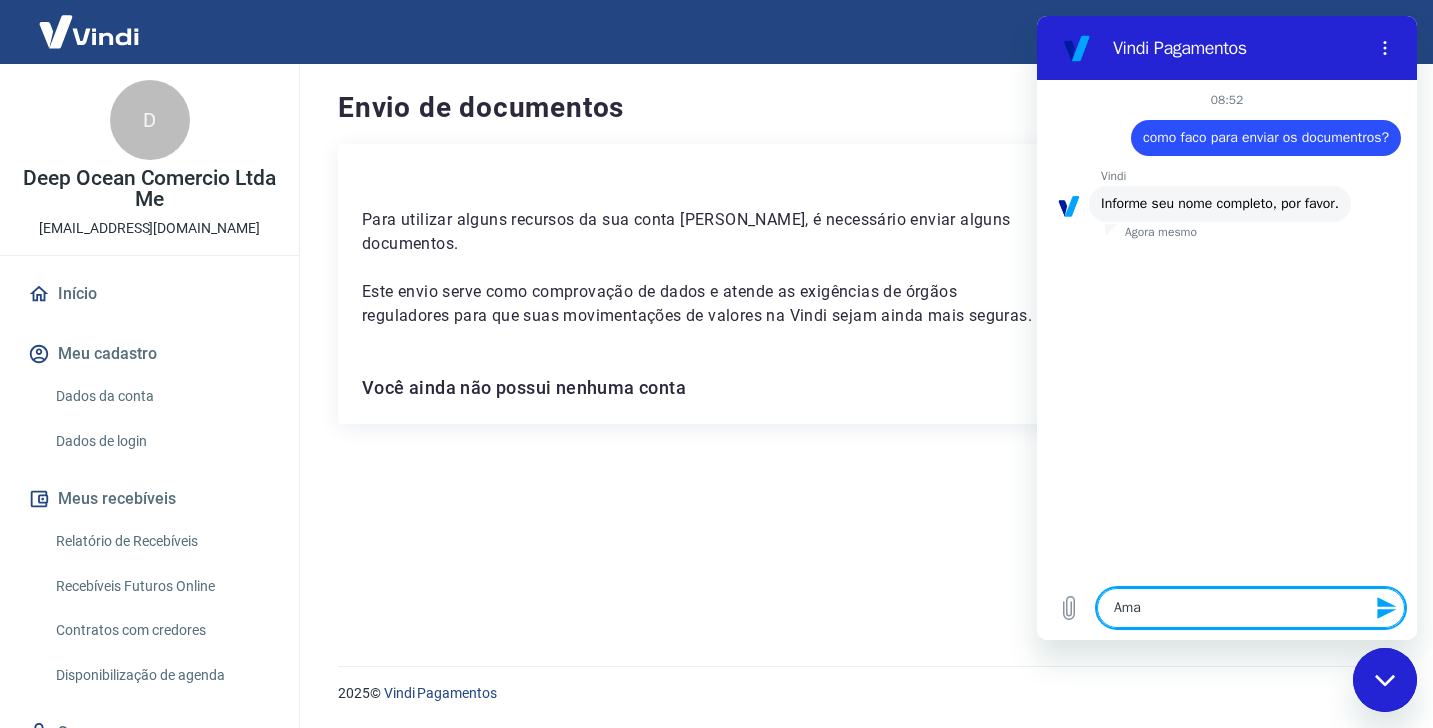 type on "x" 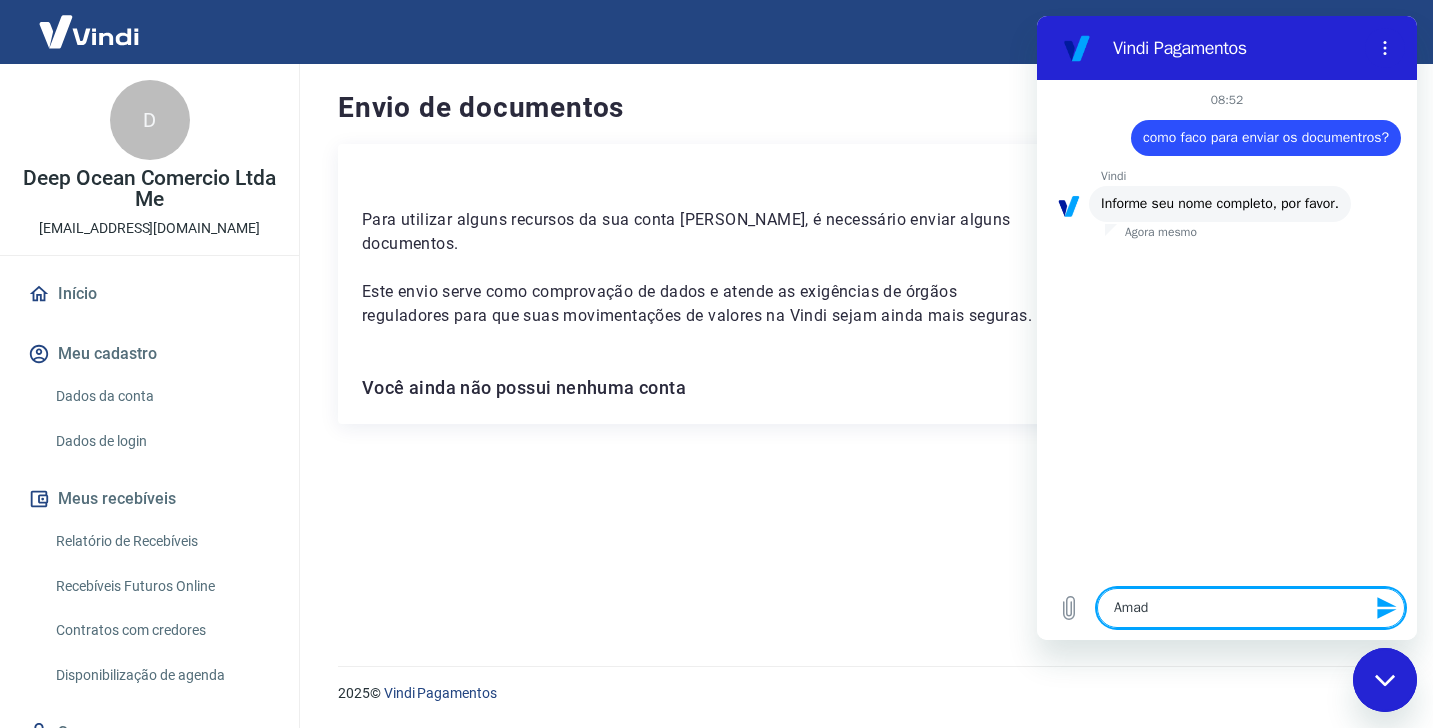 type on "Amade" 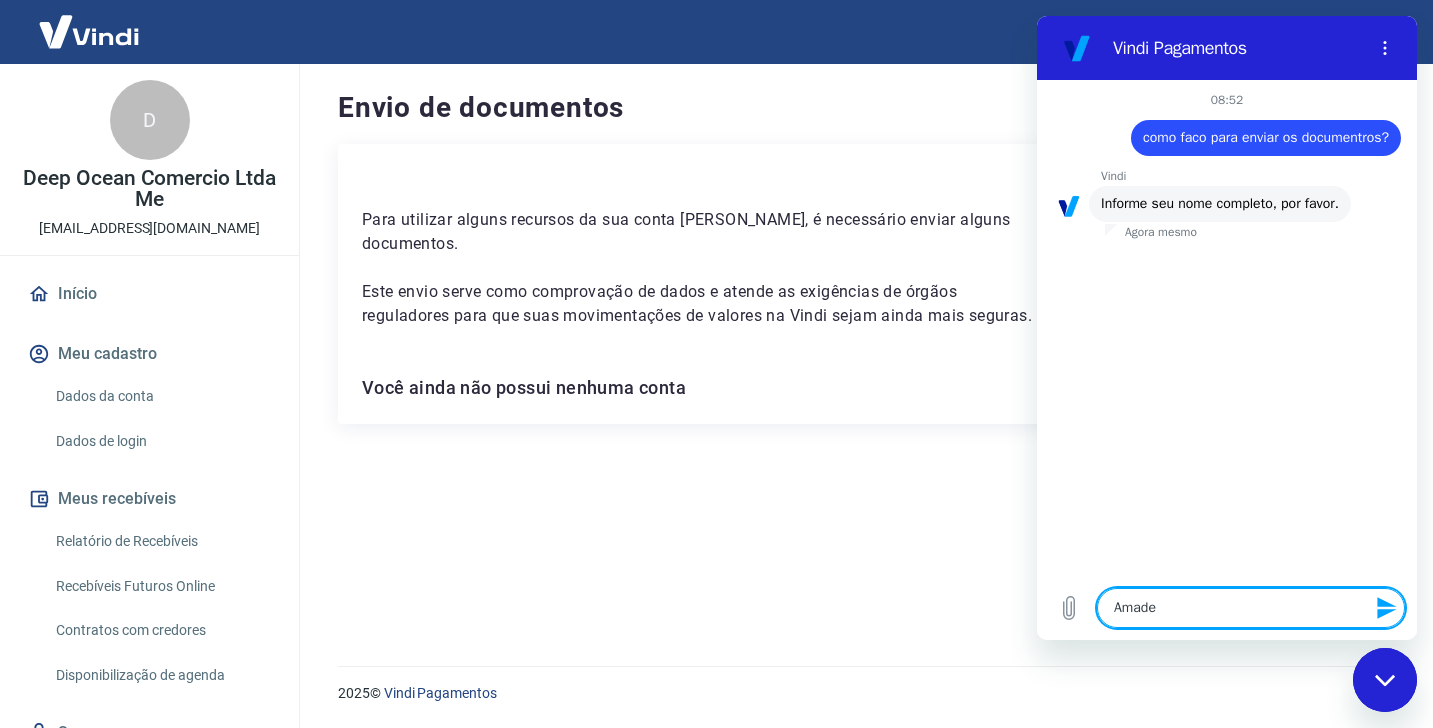 type on "Amadeu" 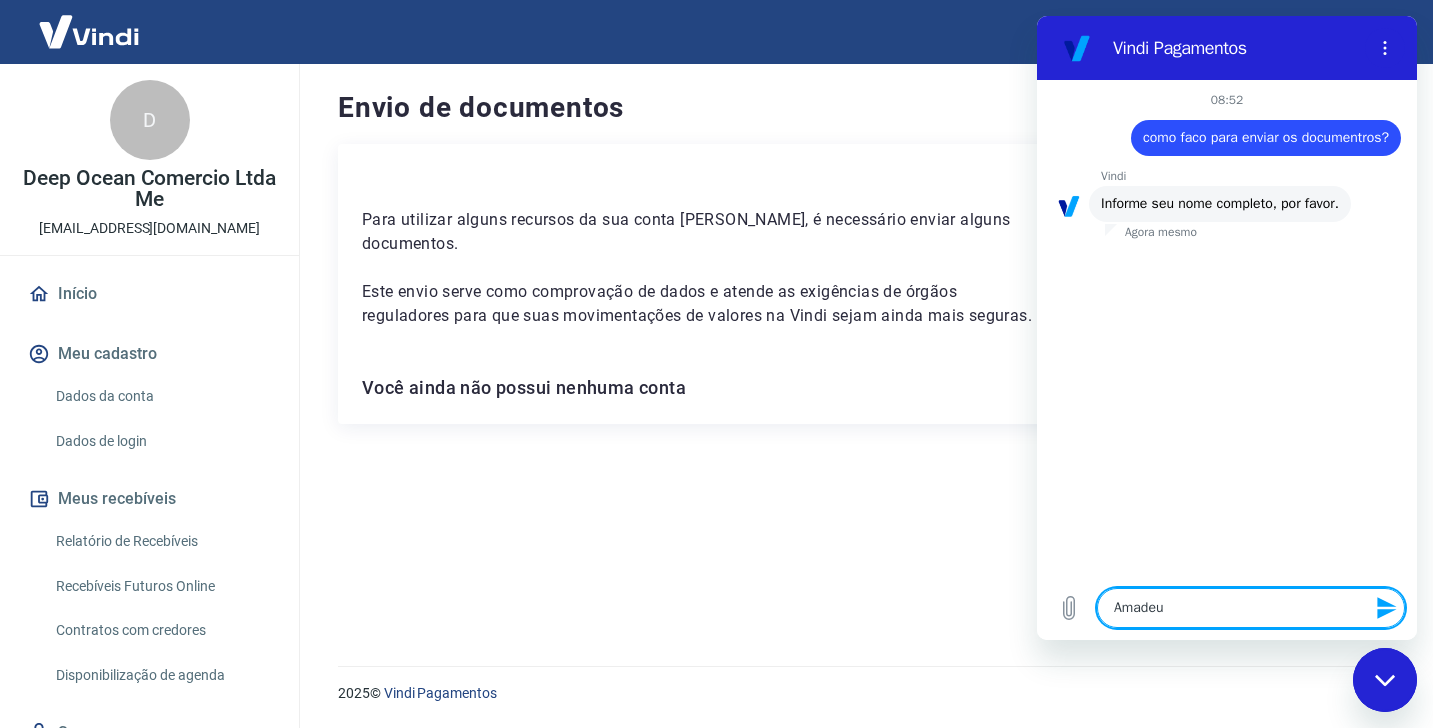 type on "Amadeu" 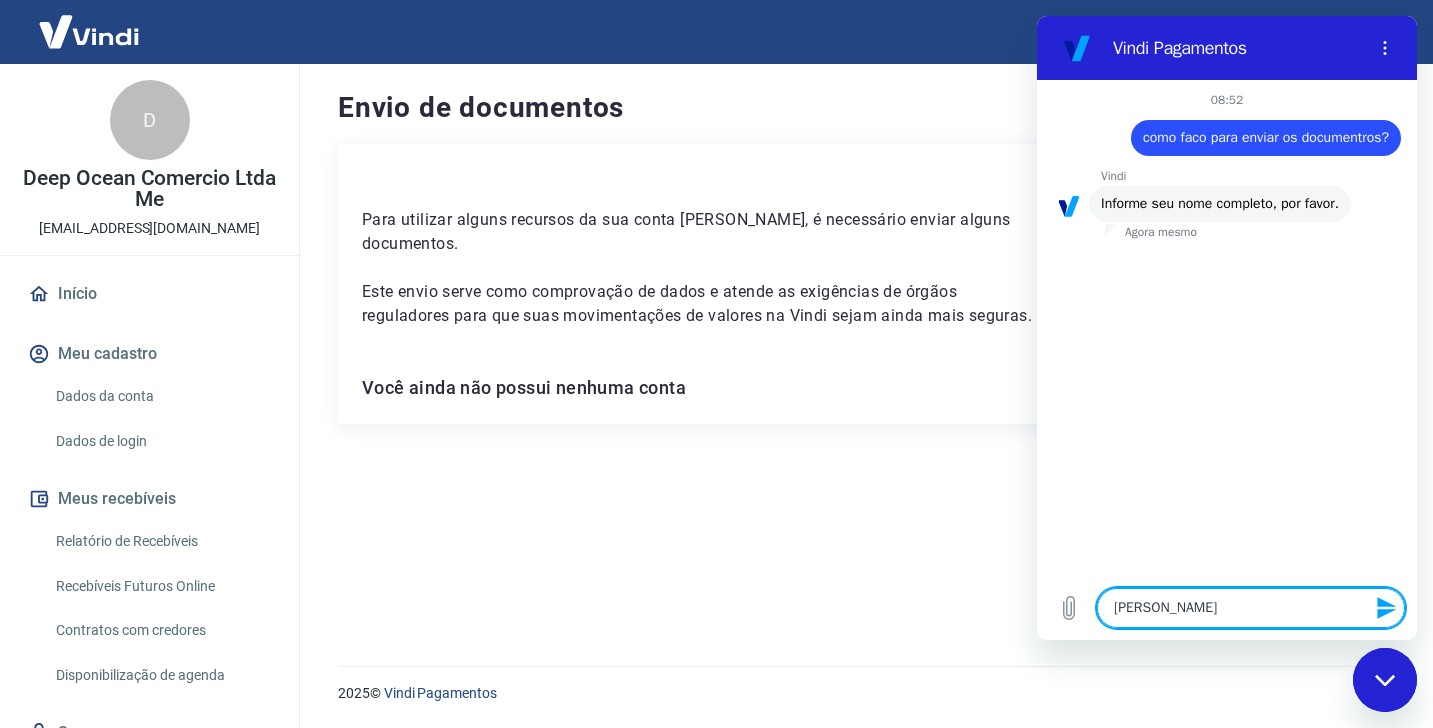 type on "[PERSON_NAME]" 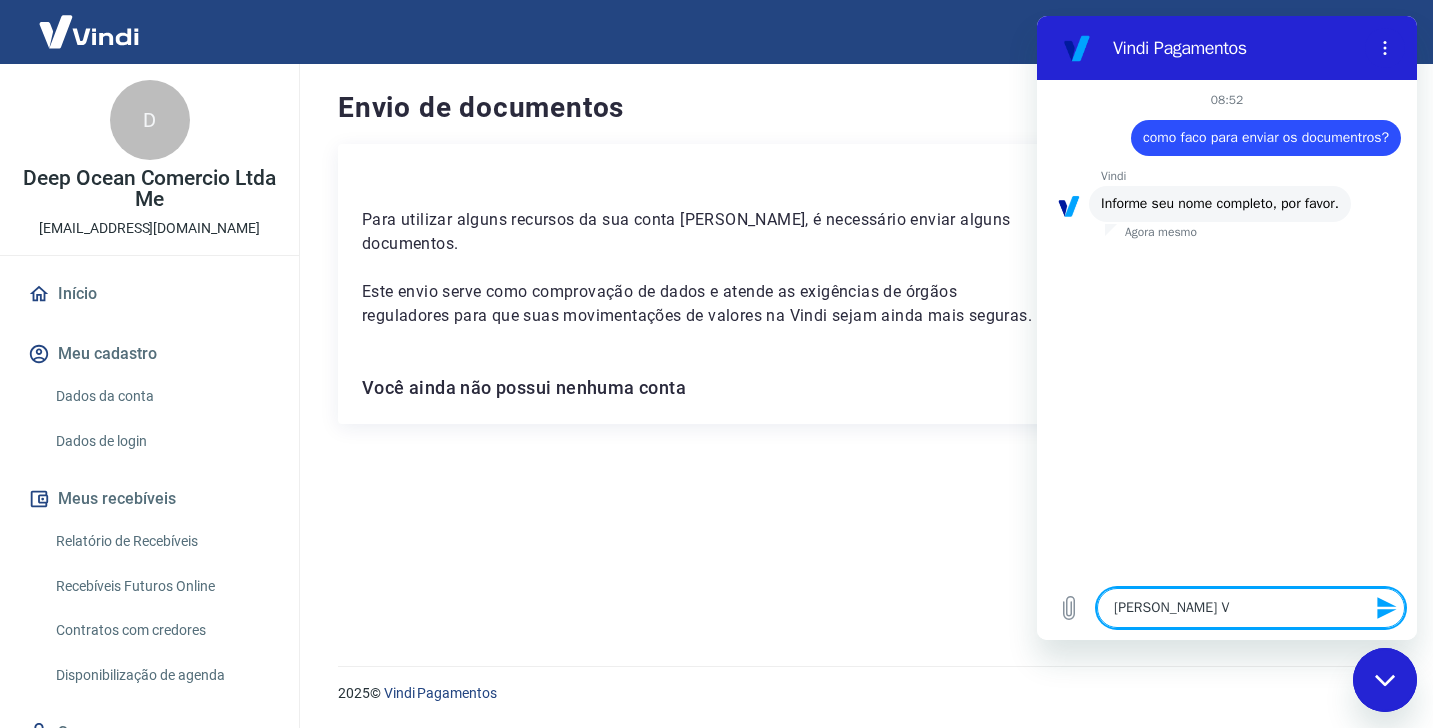 type on "[PERSON_NAME] Vi" 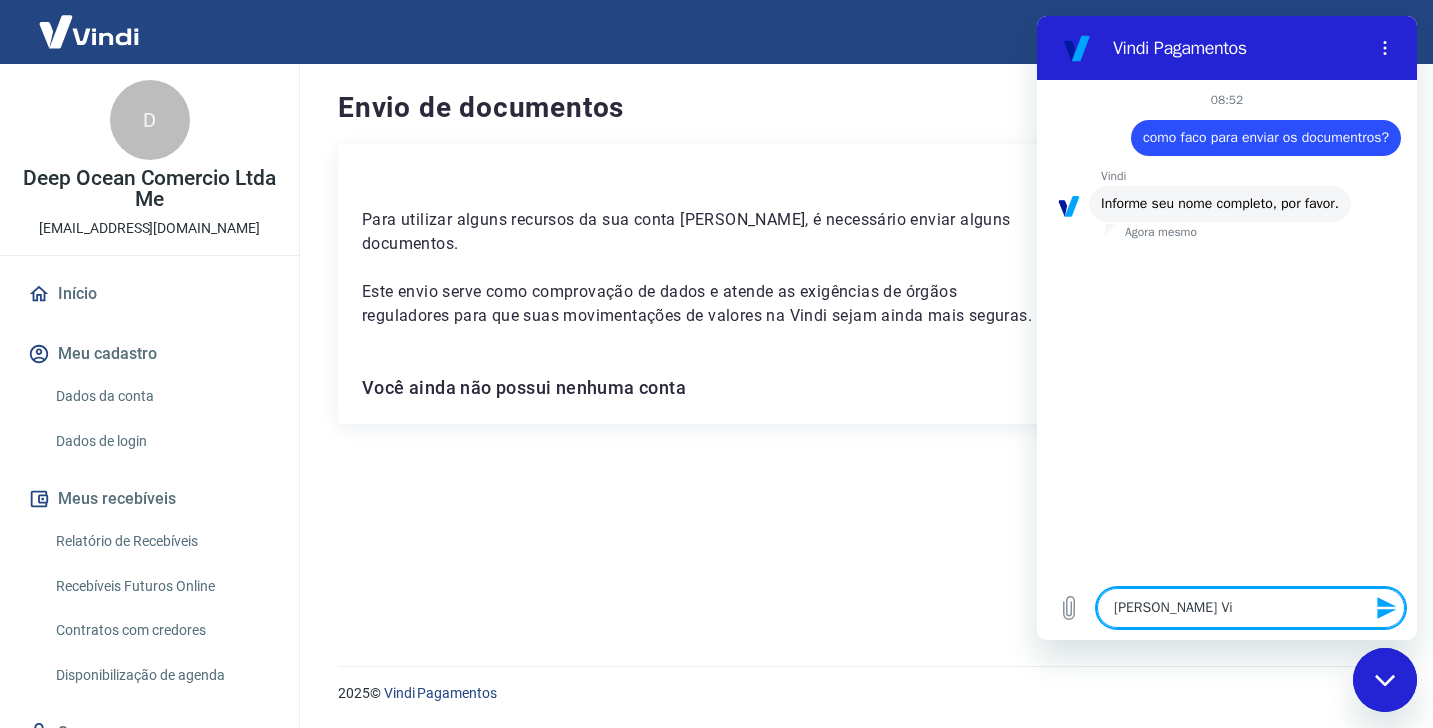 type on "[PERSON_NAME] Vir" 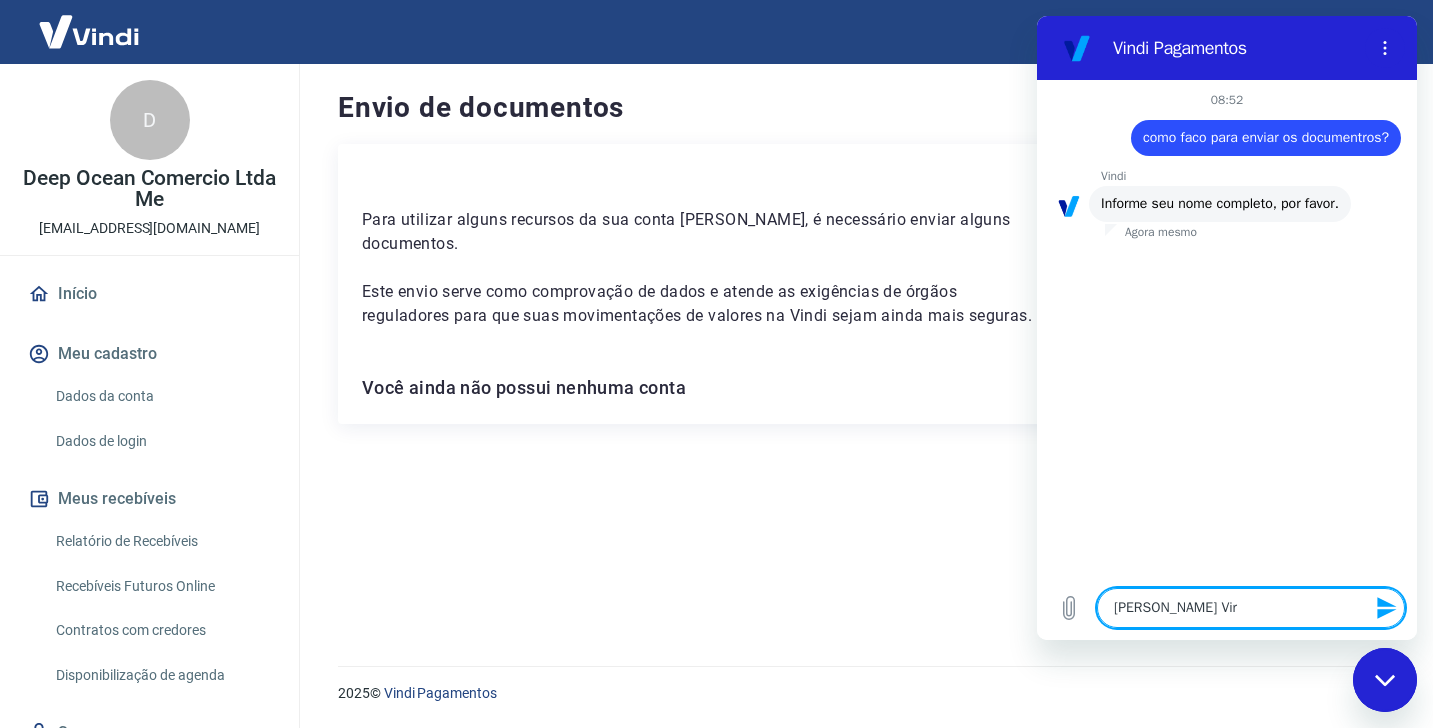 type on "[PERSON_NAME] Virg" 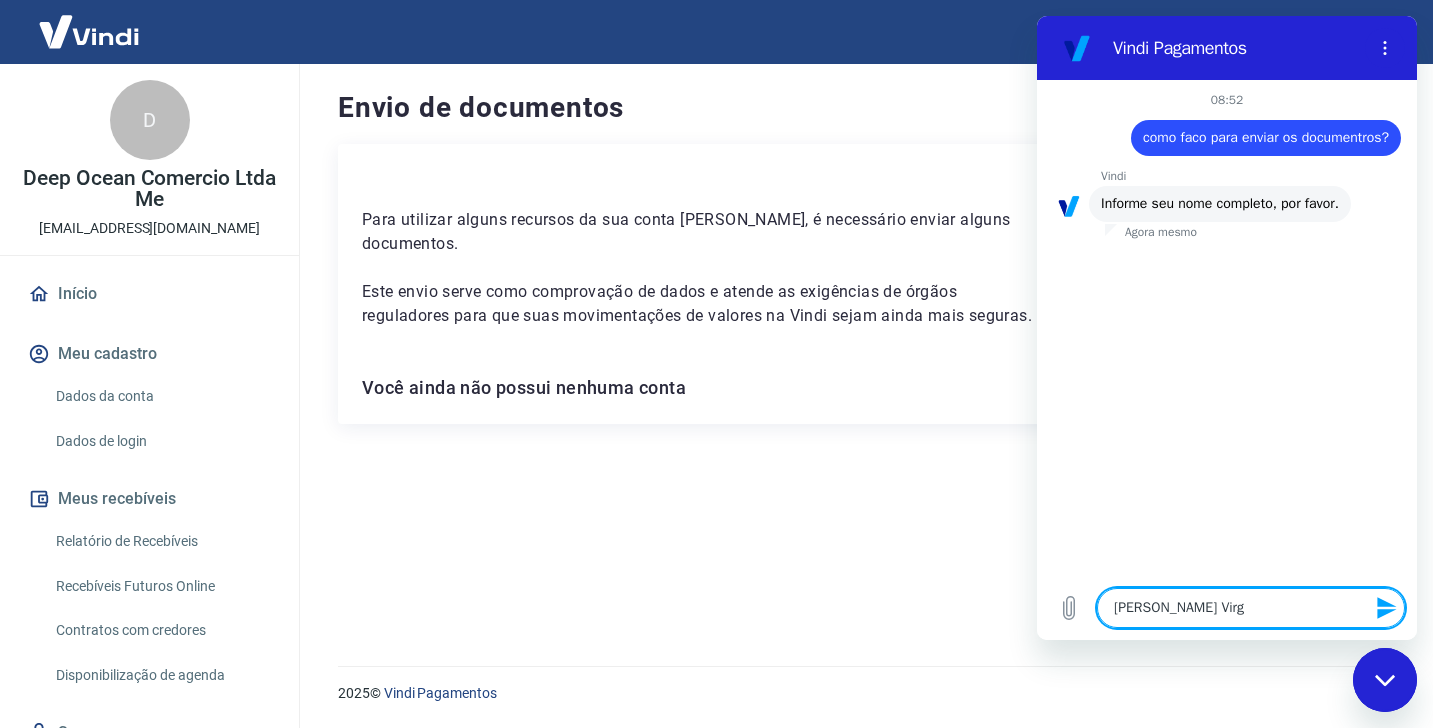 type on "[PERSON_NAME] Virgu" 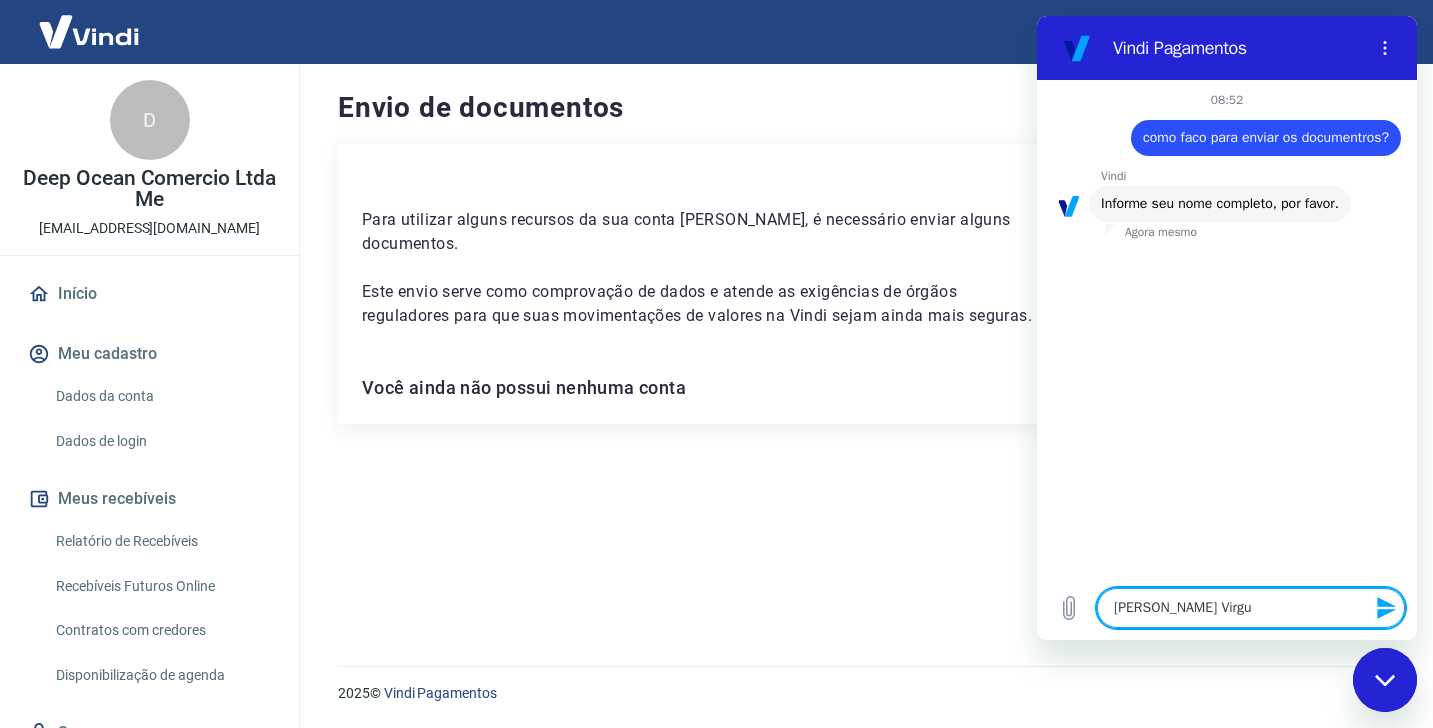 type on "[PERSON_NAME]" 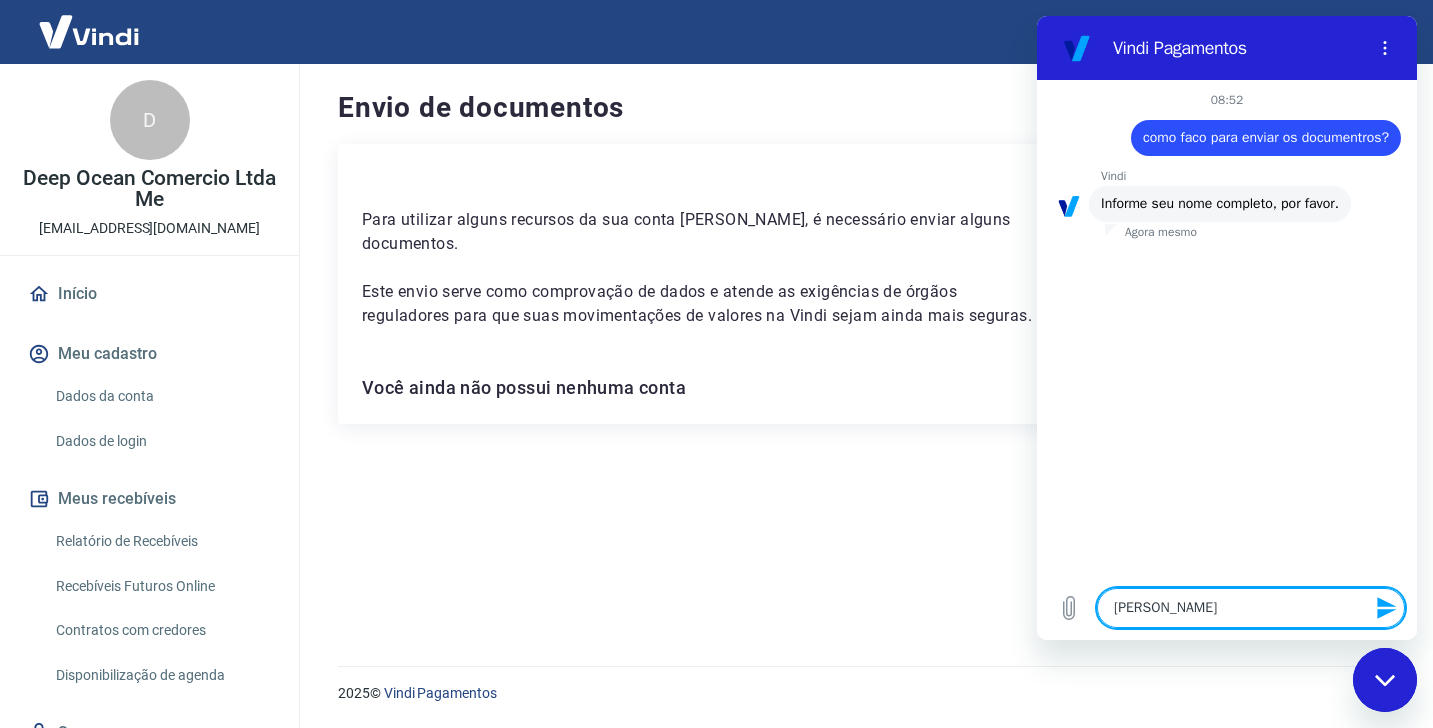type on "[PERSON_NAME] Virgu" 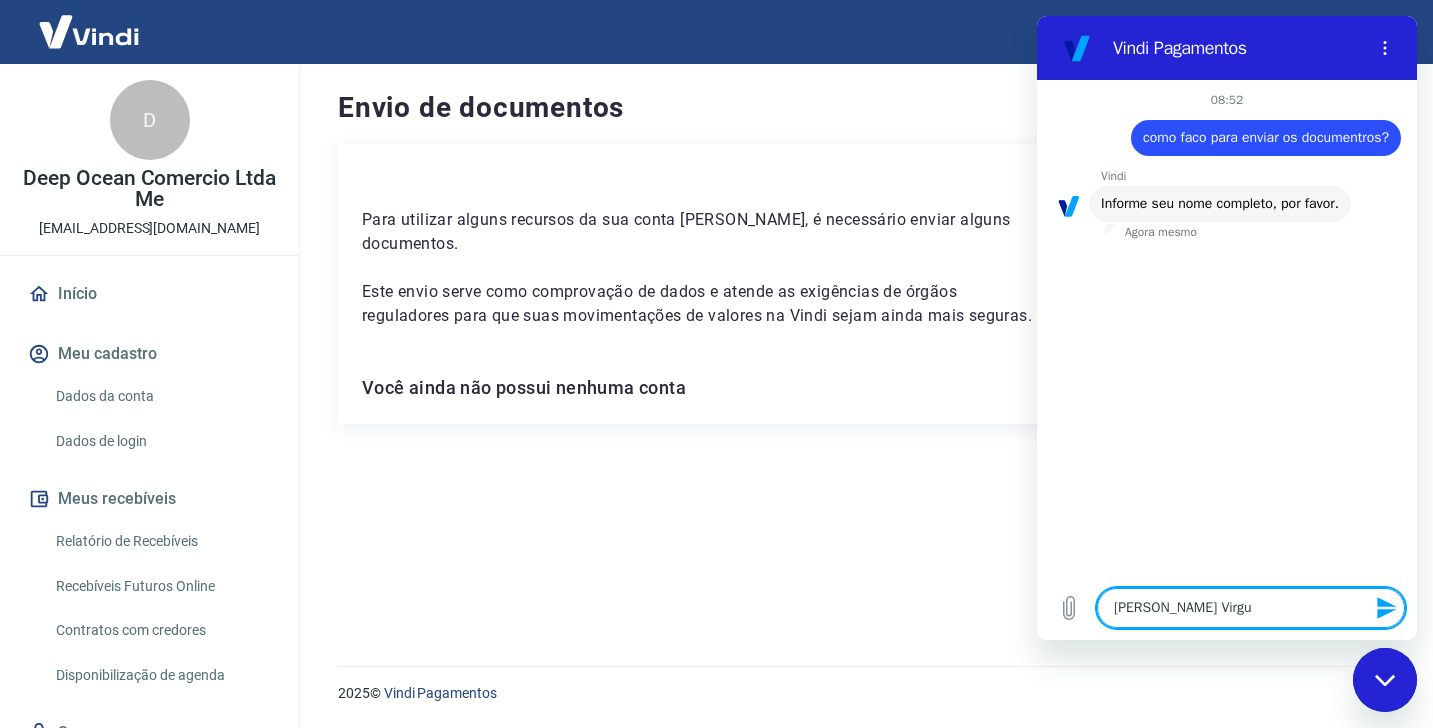 type on "[PERSON_NAME] Virgul" 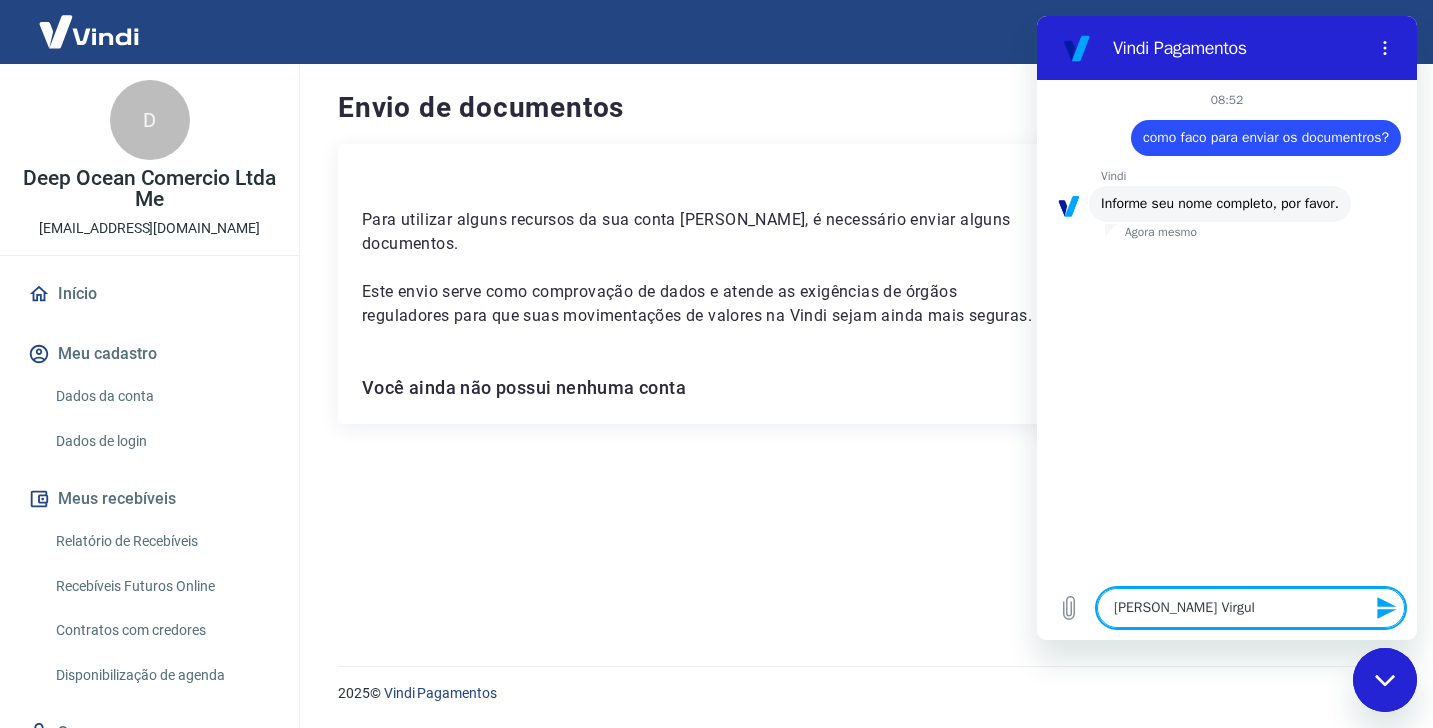 type on "[PERSON_NAME]" 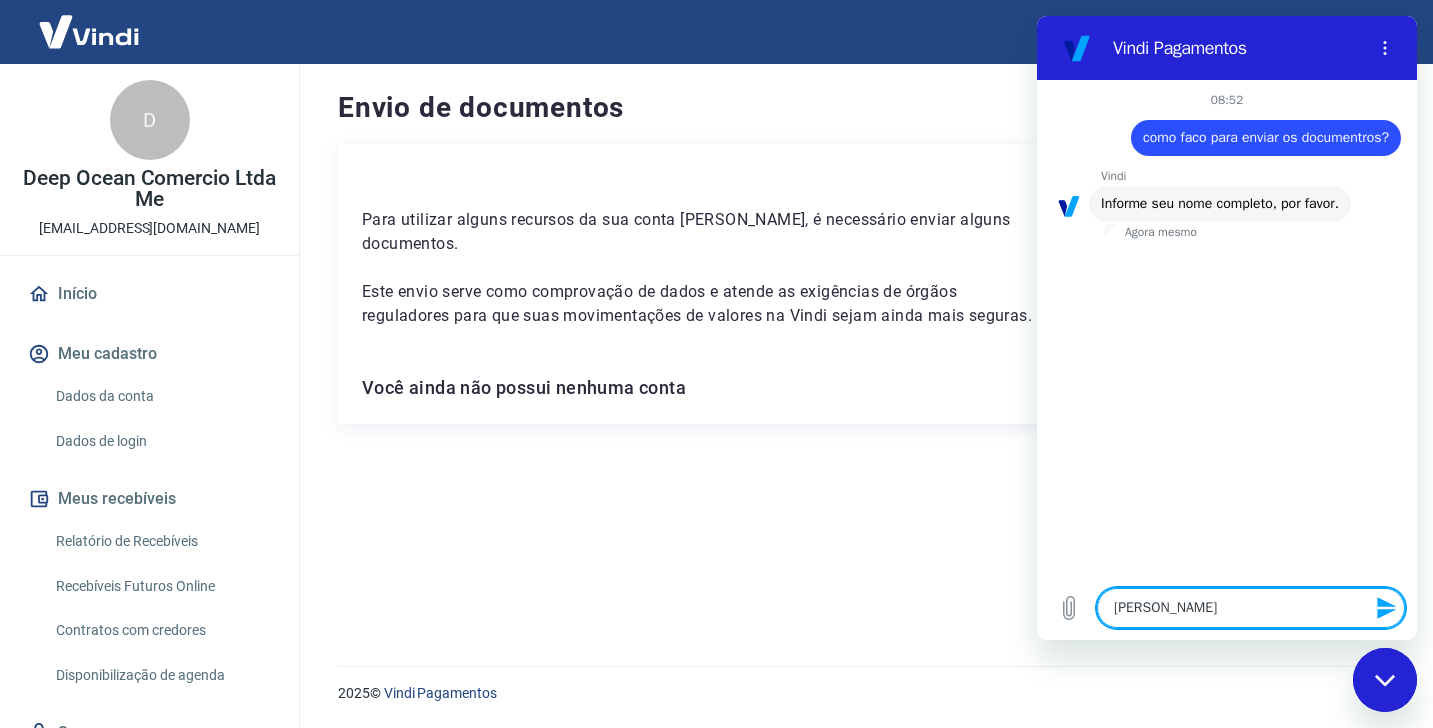 type on "[PERSON_NAME]" 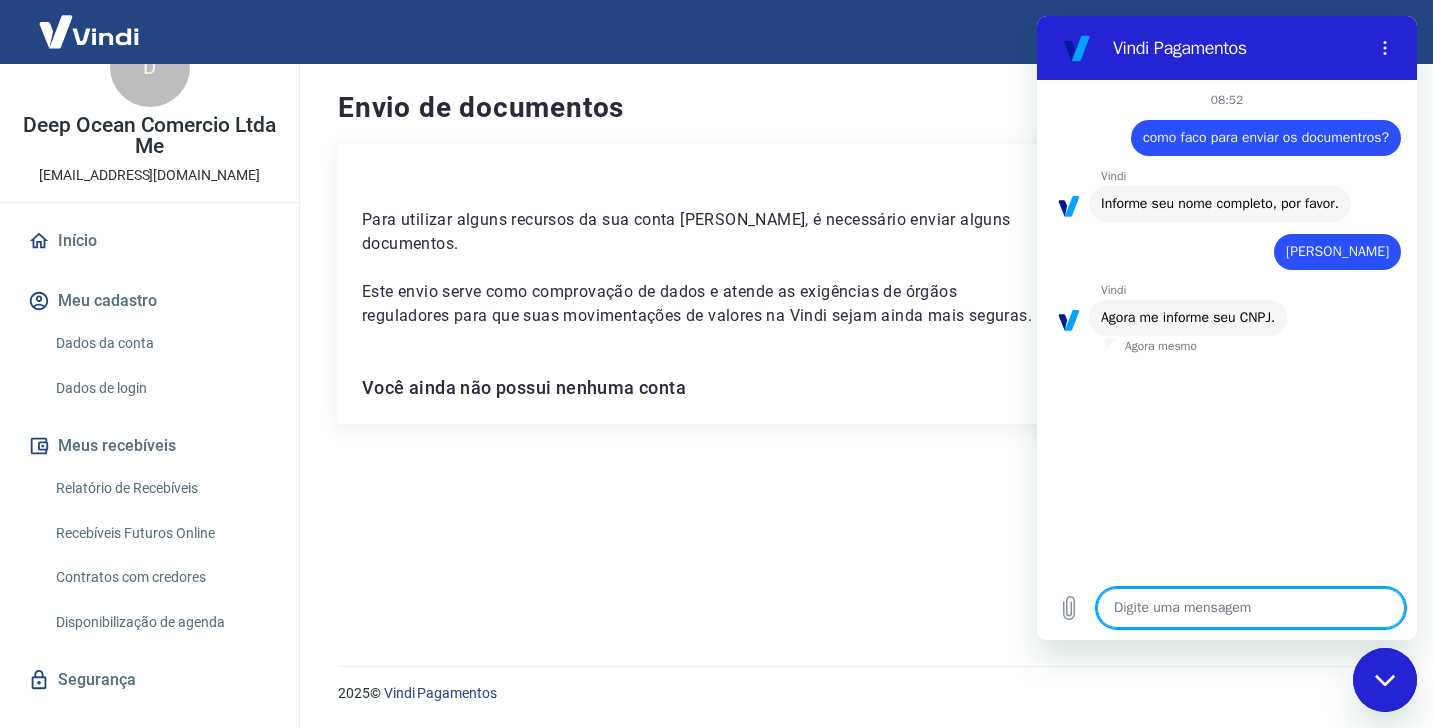 scroll, scrollTop: 0, scrollLeft: 0, axis: both 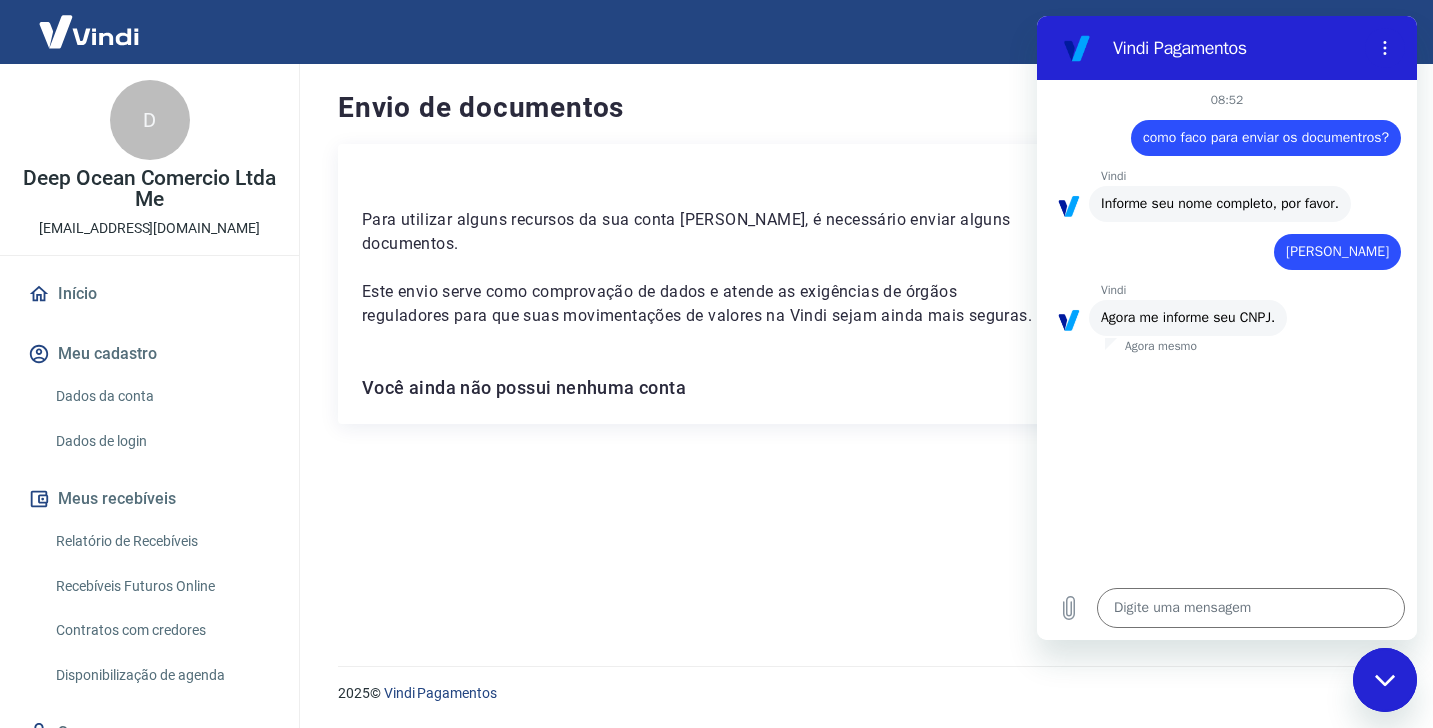 type on "x" 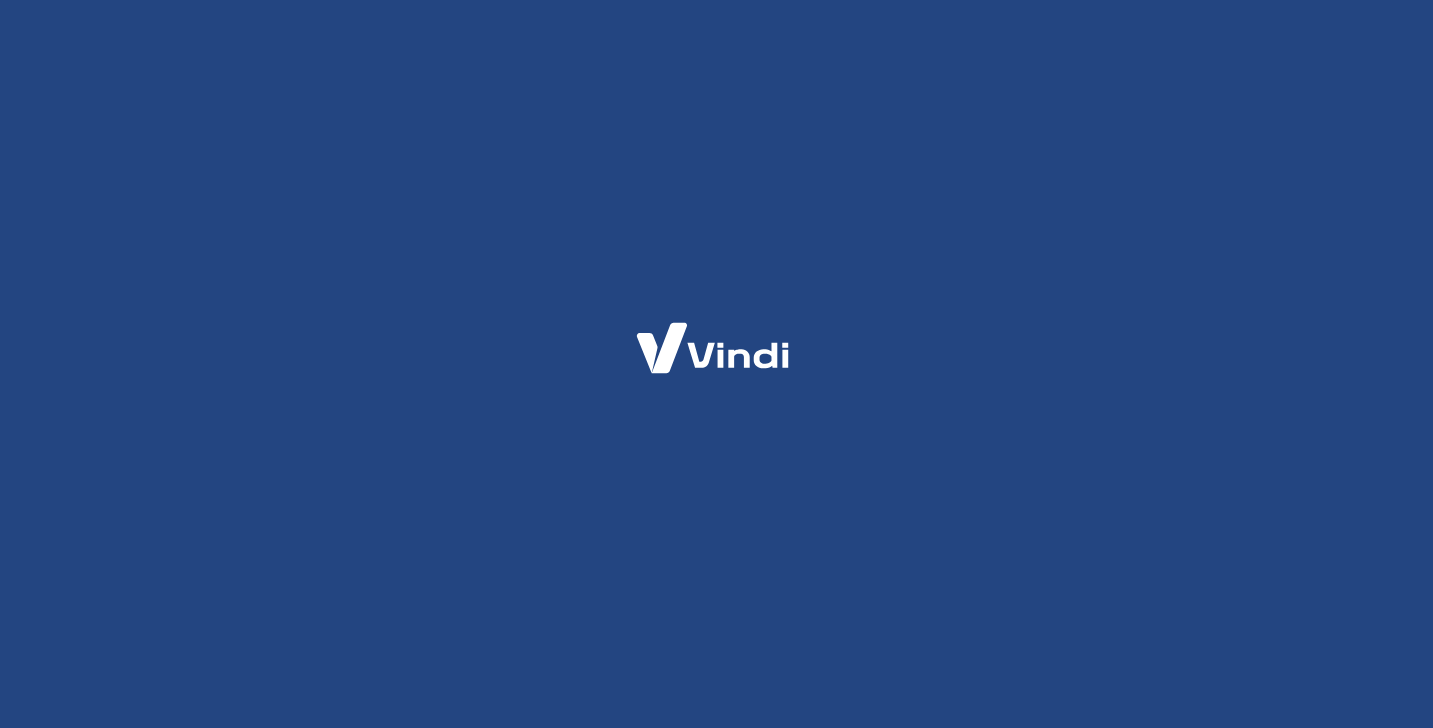 scroll, scrollTop: 0, scrollLeft: 0, axis: both 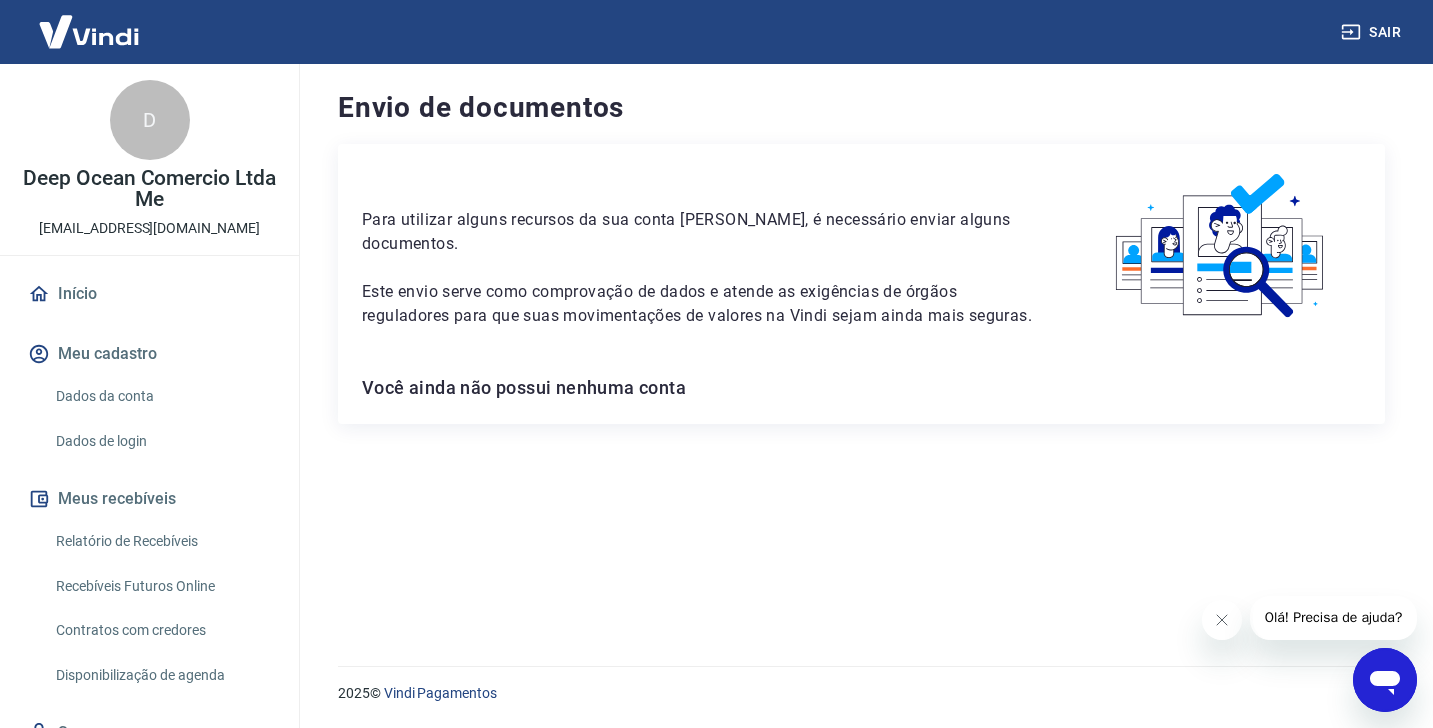 click at bounding box center [1221, 246] 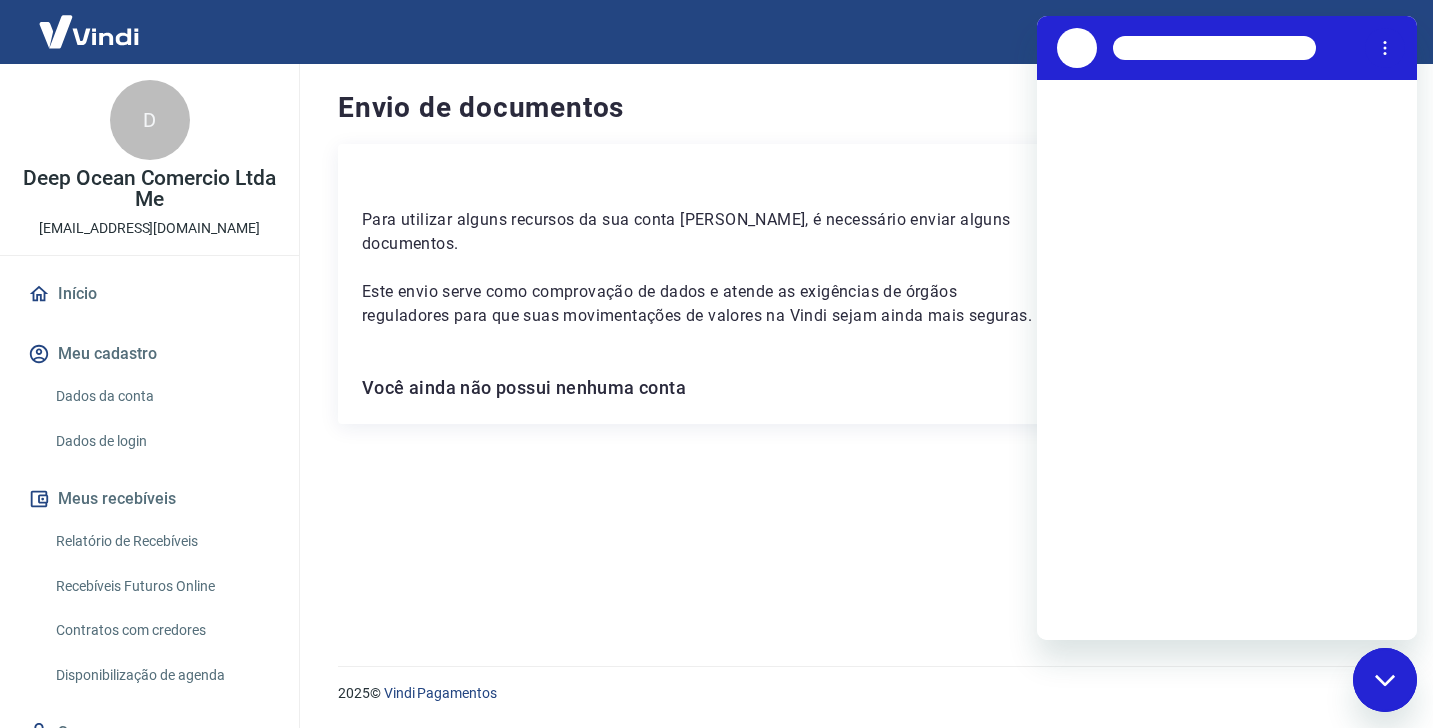 scroll, scrollTop: 0, scrollLeft: 0, axis: both 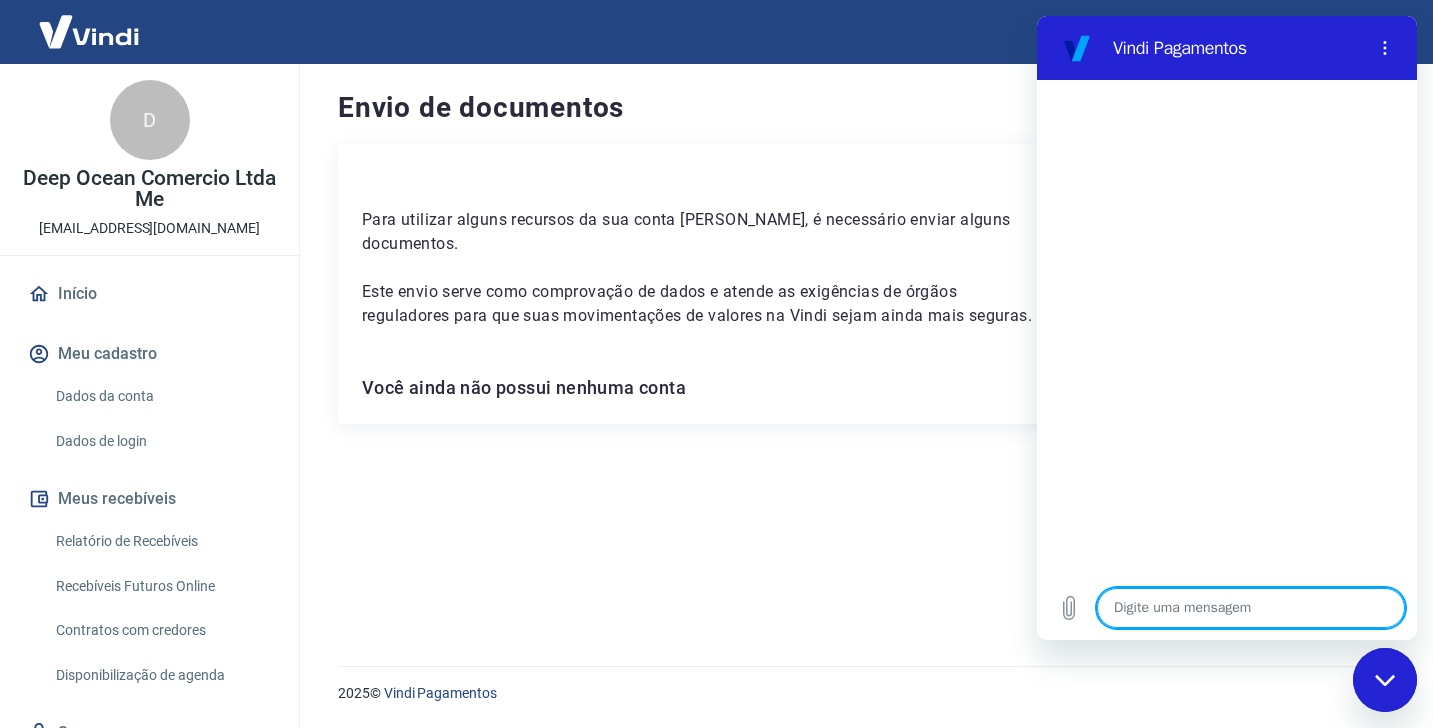 type on "x" 